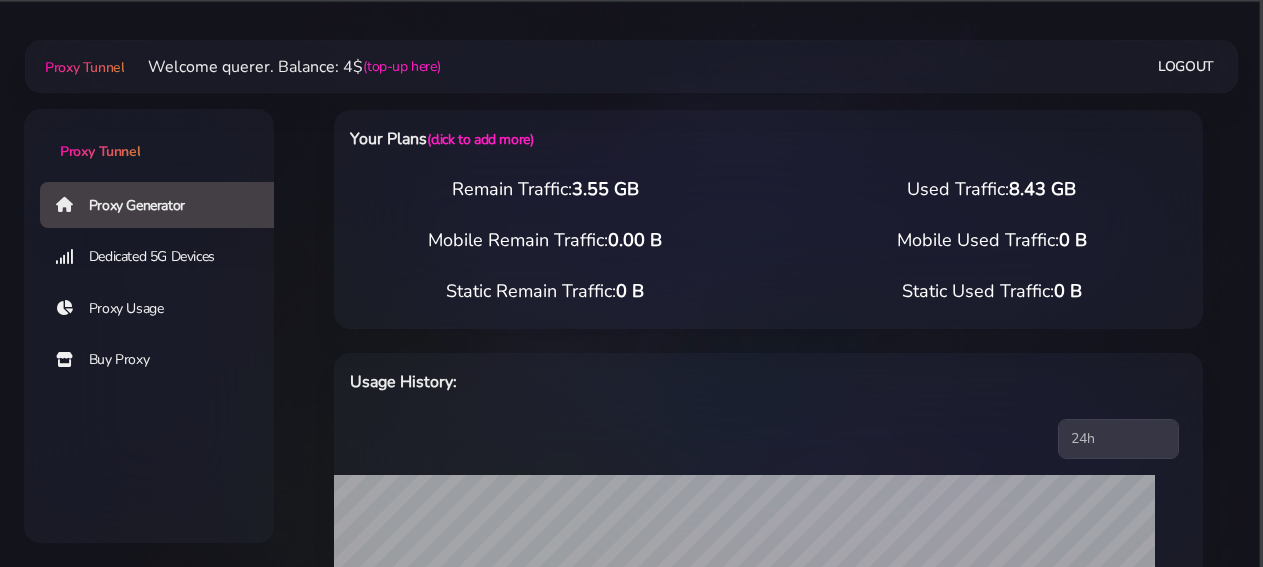 select on "LK" 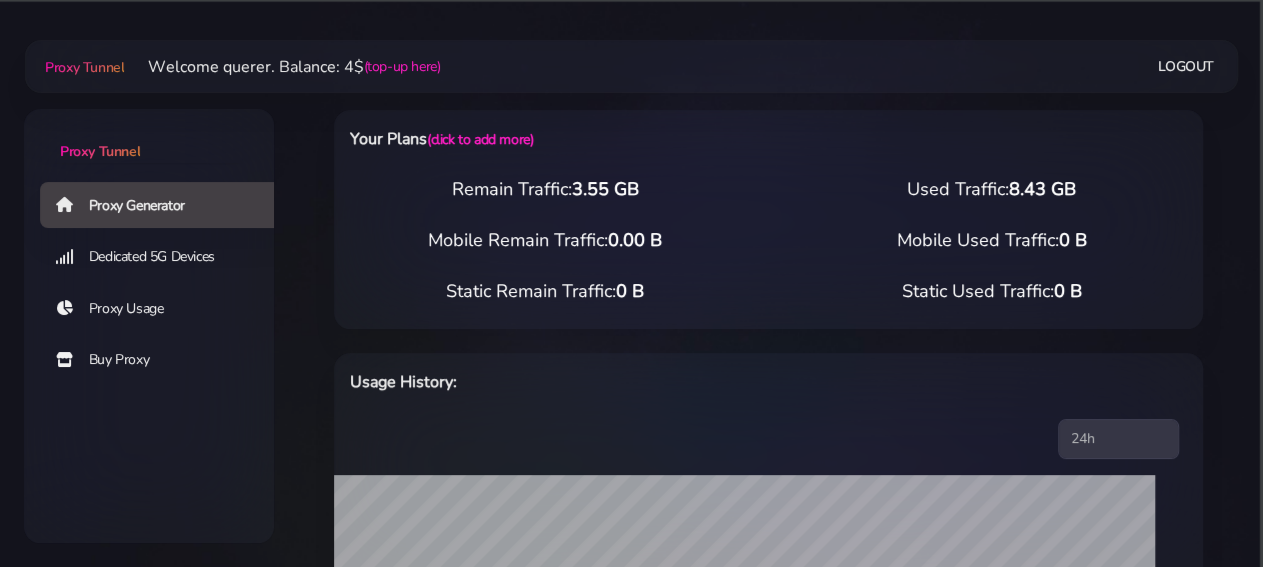 scroll, scrollTop: 728, scrollLeft: 0, axis: vertical 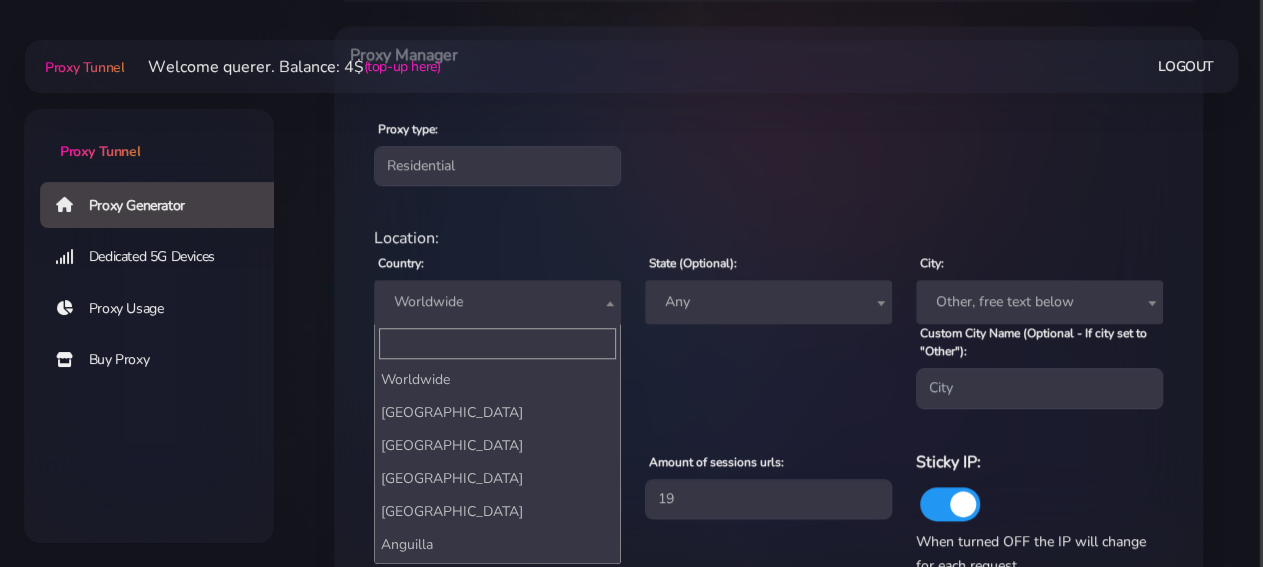 click on "Worldwide" at bounding box center (497, 302) 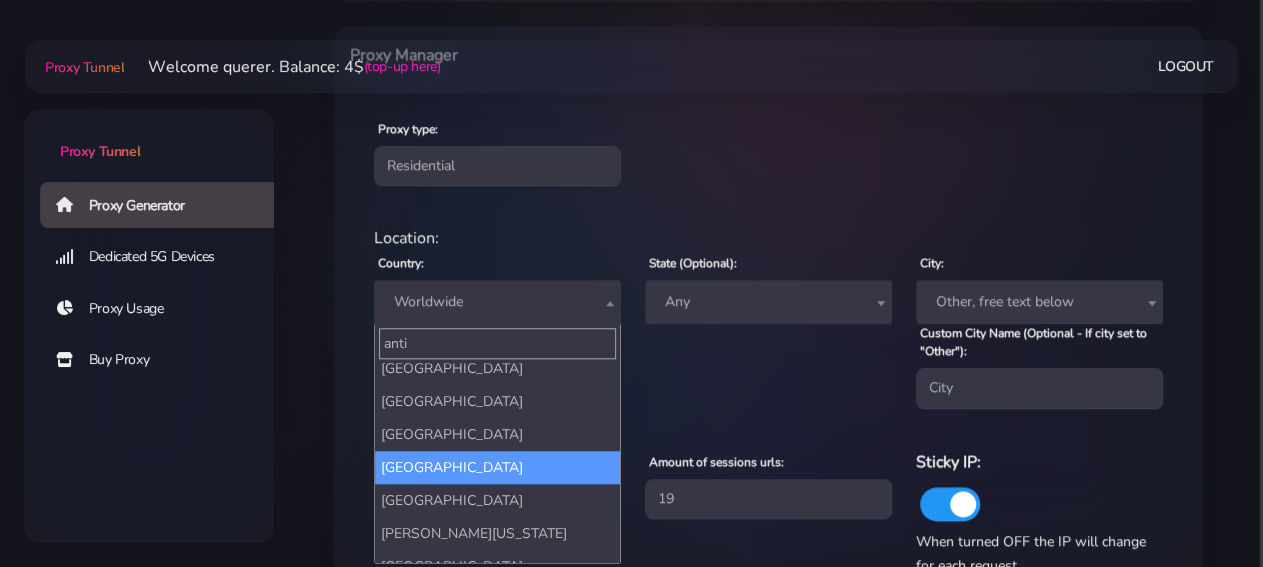 scroll, scrollTop: 0, scrollLeft: 0, axis: both 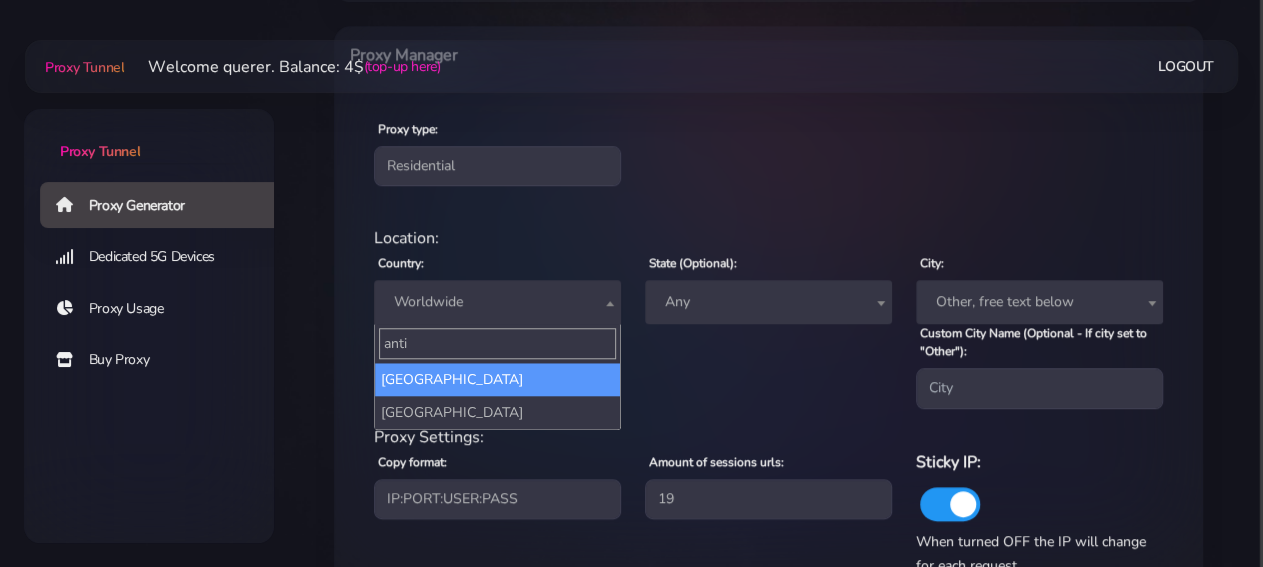 type on "anti" 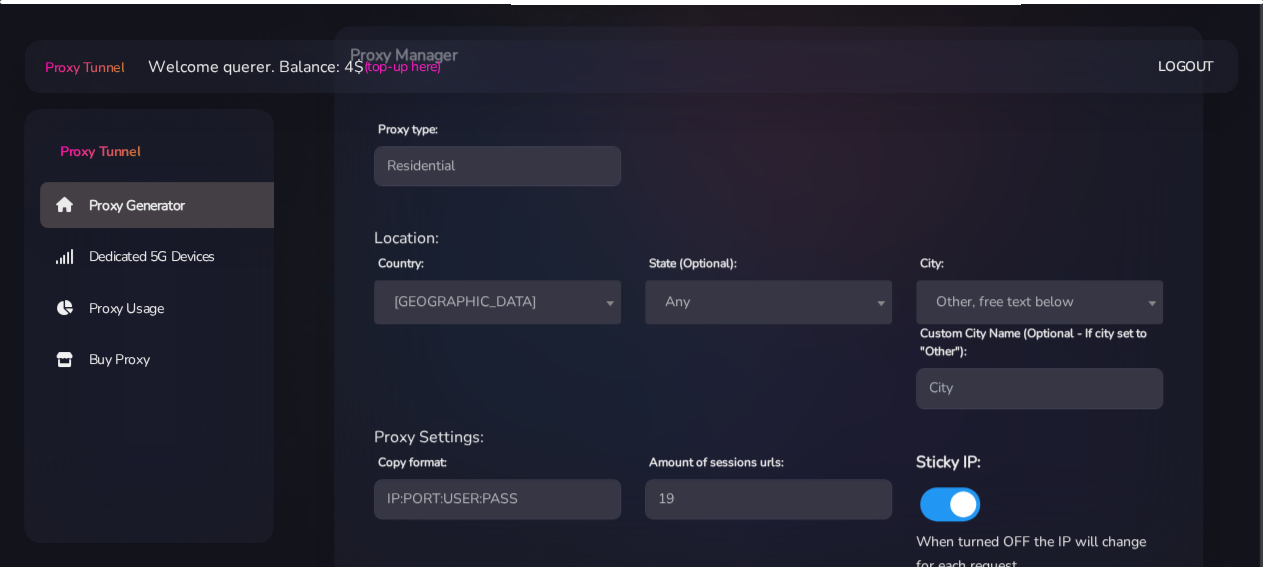 scroll, scrollTop: 864, scrollLeft: 0, axis: vertical 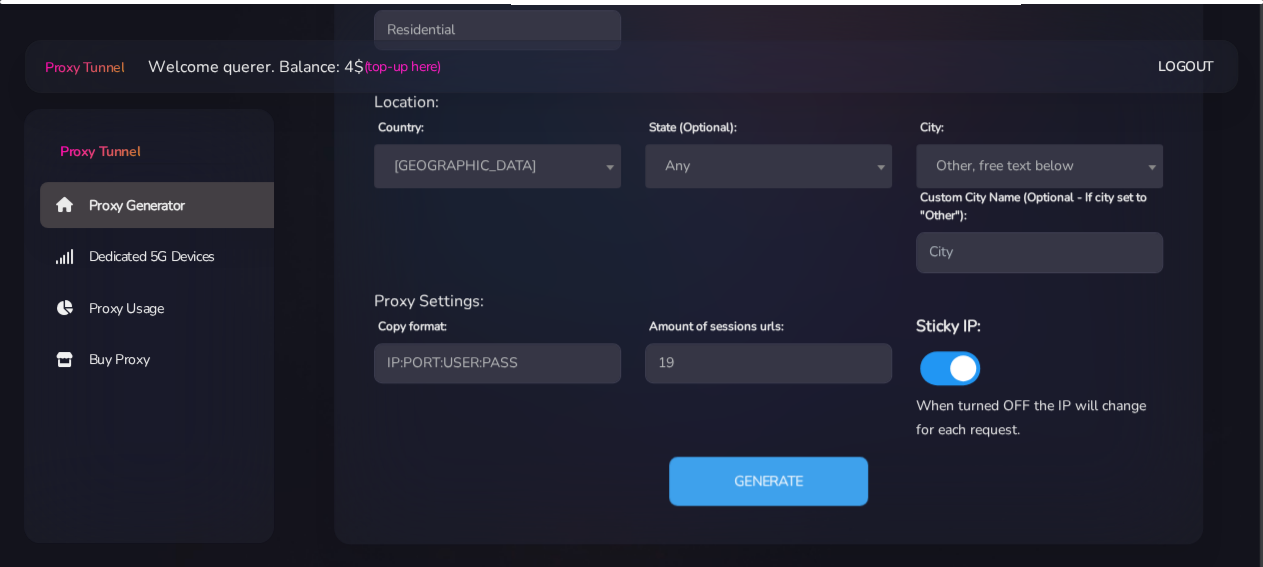 click on "Generate" at bounding box center [768, 480] 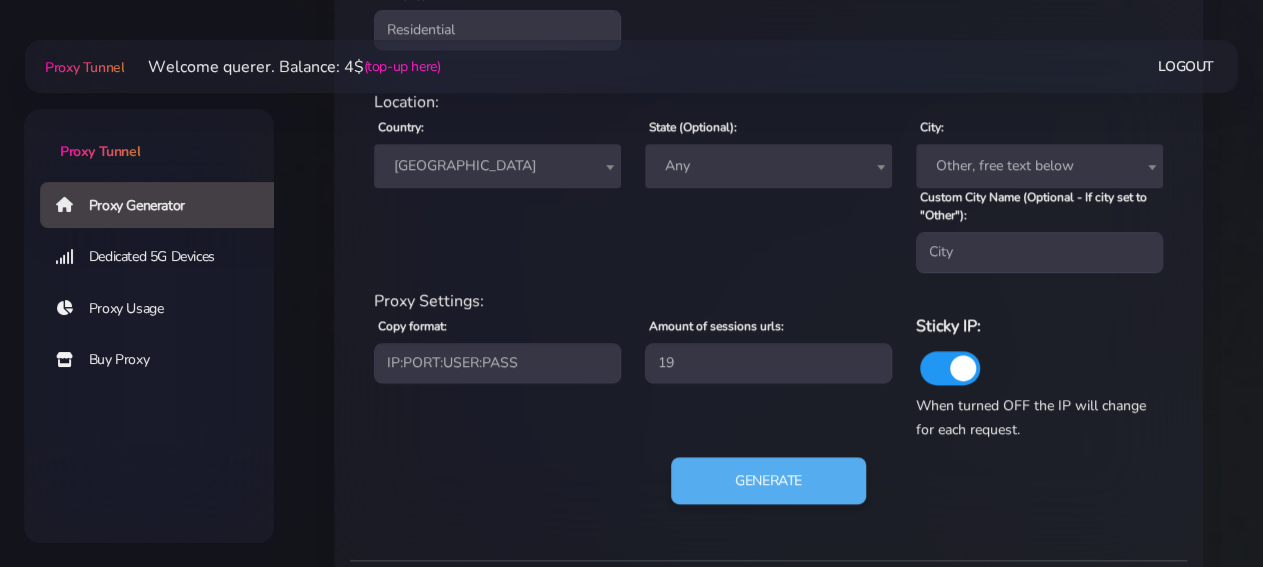 click on "Generate" at bounding box center (768, 489) 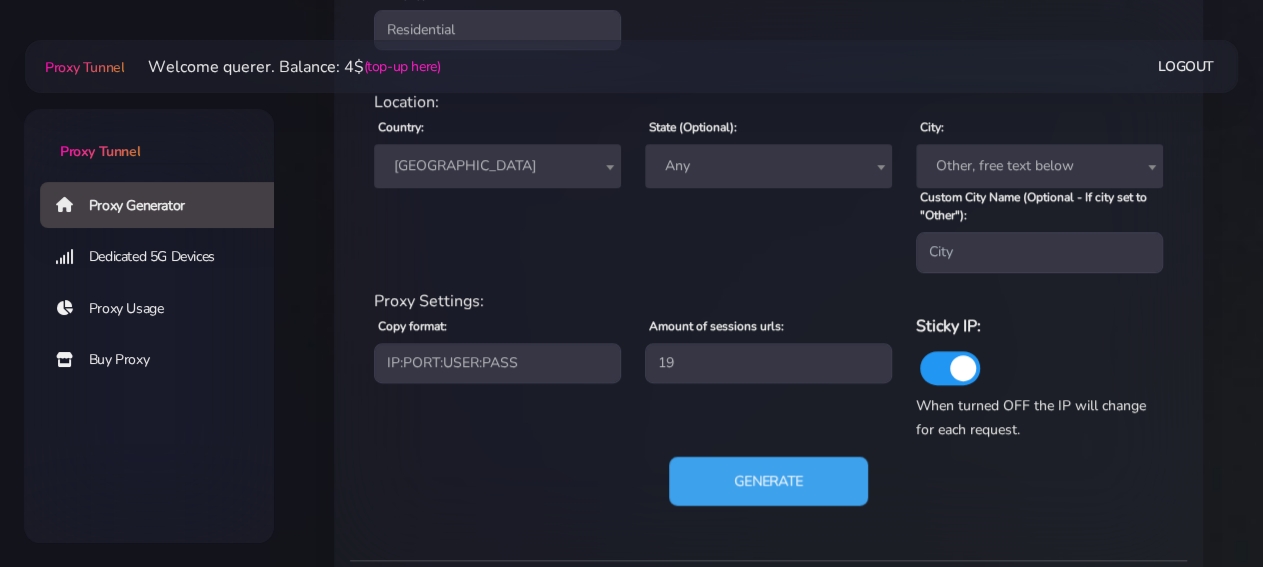 click on "Generate" at bounding box center (768, 480) 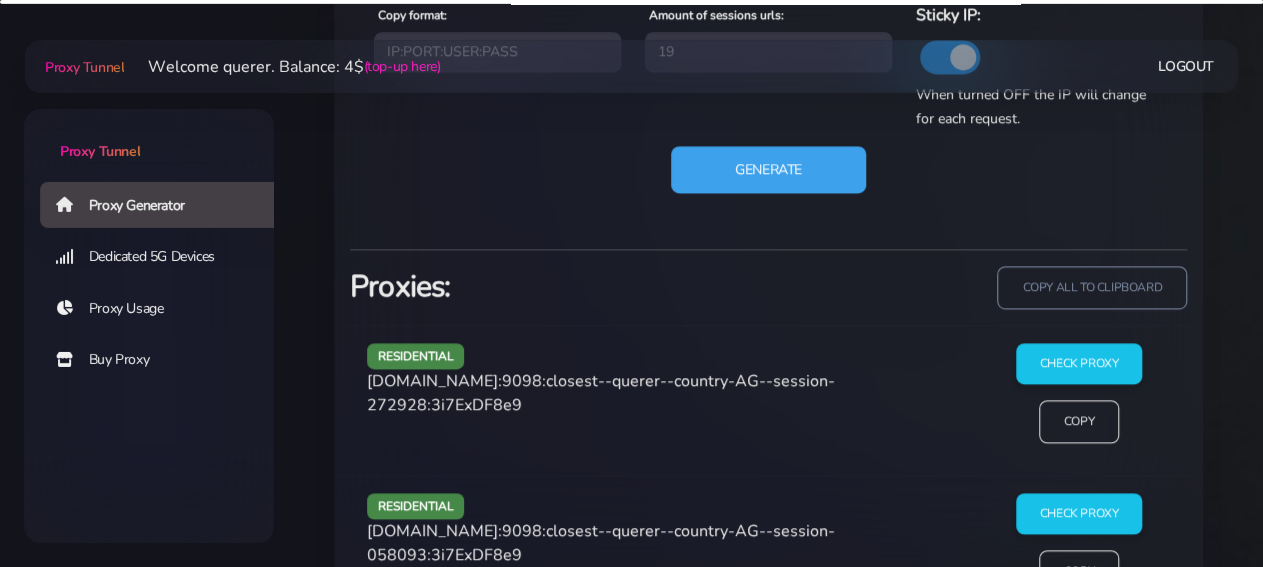 scroll, scrollTop: 1176, scrollLeft: 0, axis: vertical 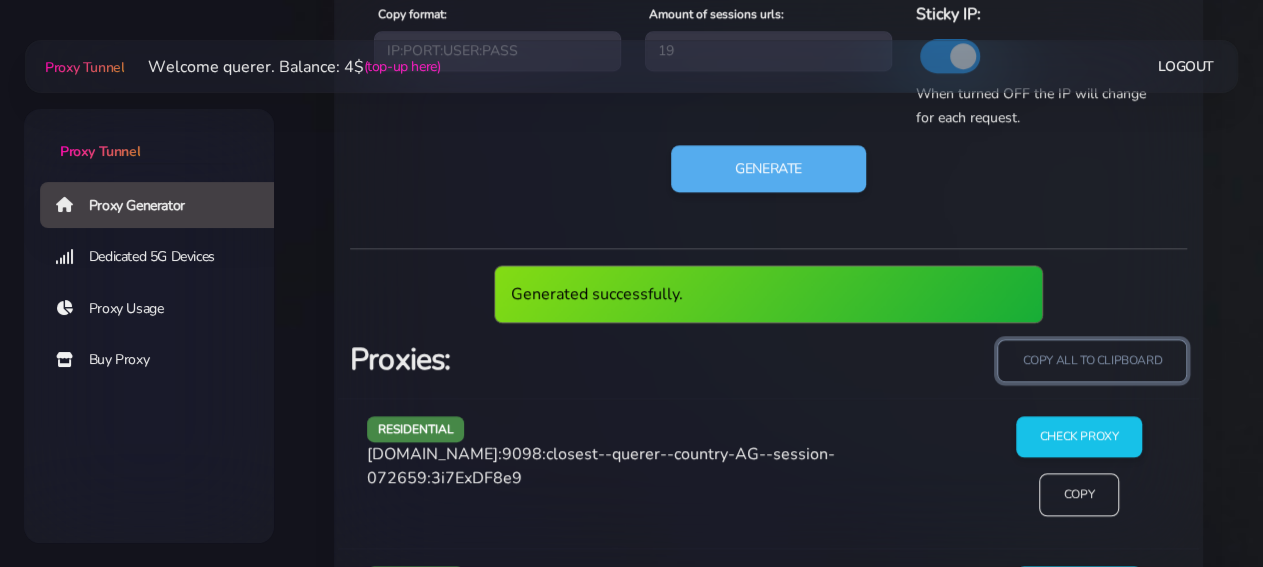 click on "copy all to clipboard" at bounding box center (1092, 360) 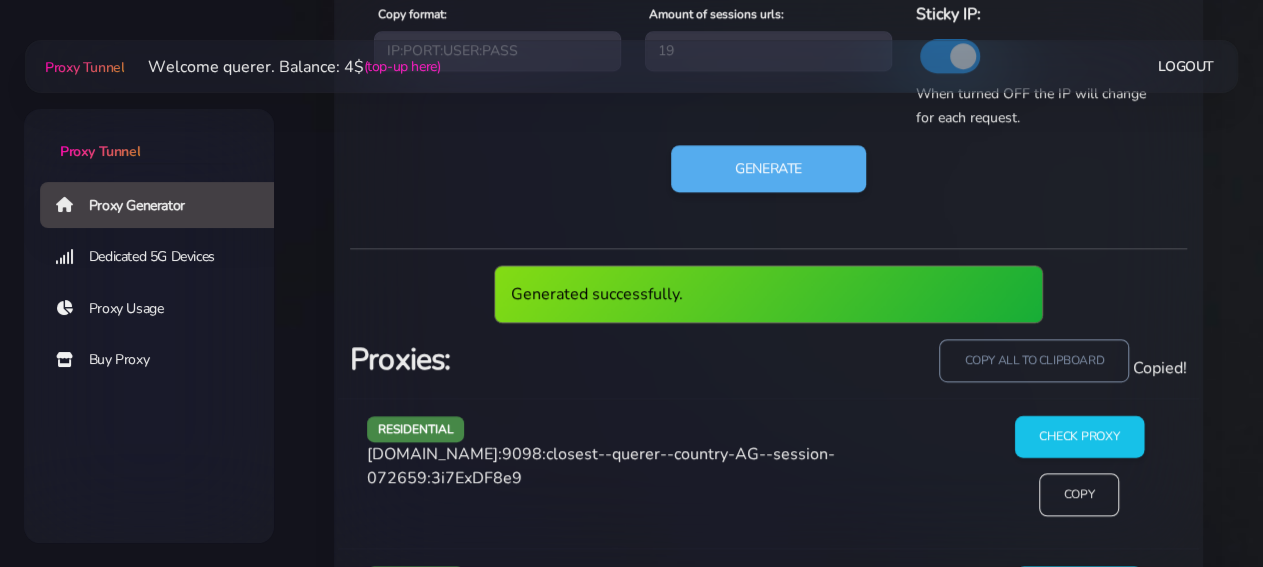 click on "Check Proxy" at bounding box center (1078, 437) 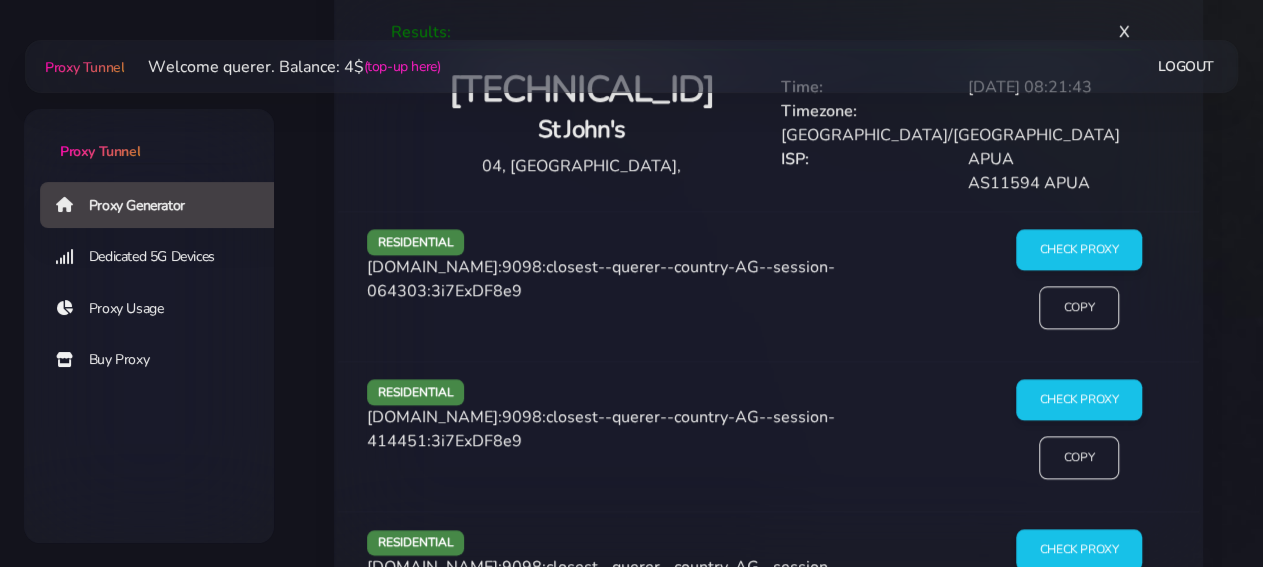 scroll, scrollTop: 1414, scrollLeft: 0, axis: vertical 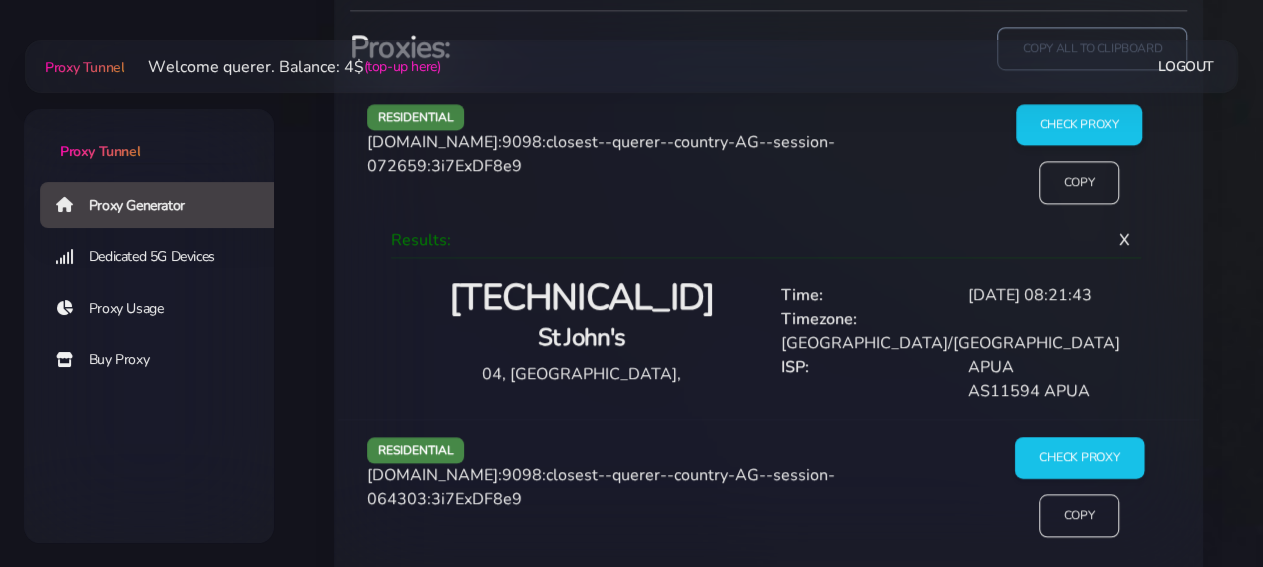 click on "Check Proxy" at bounding box center (1078, 458) 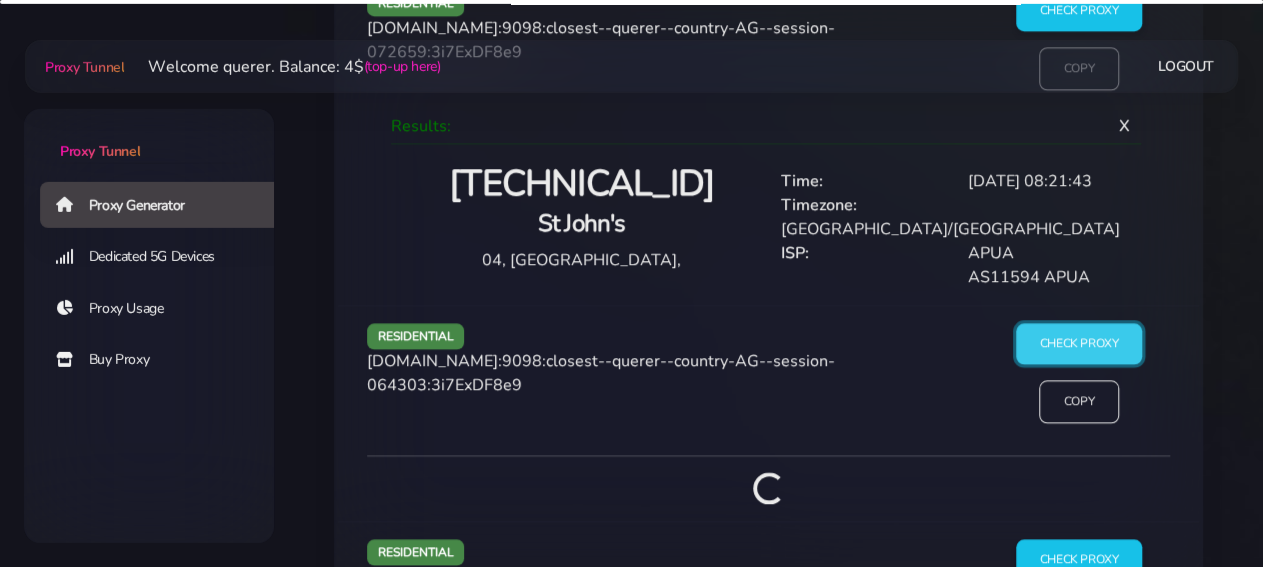 scroll, scrollTop: 1622, scrollLeft: 0, axis: vertical 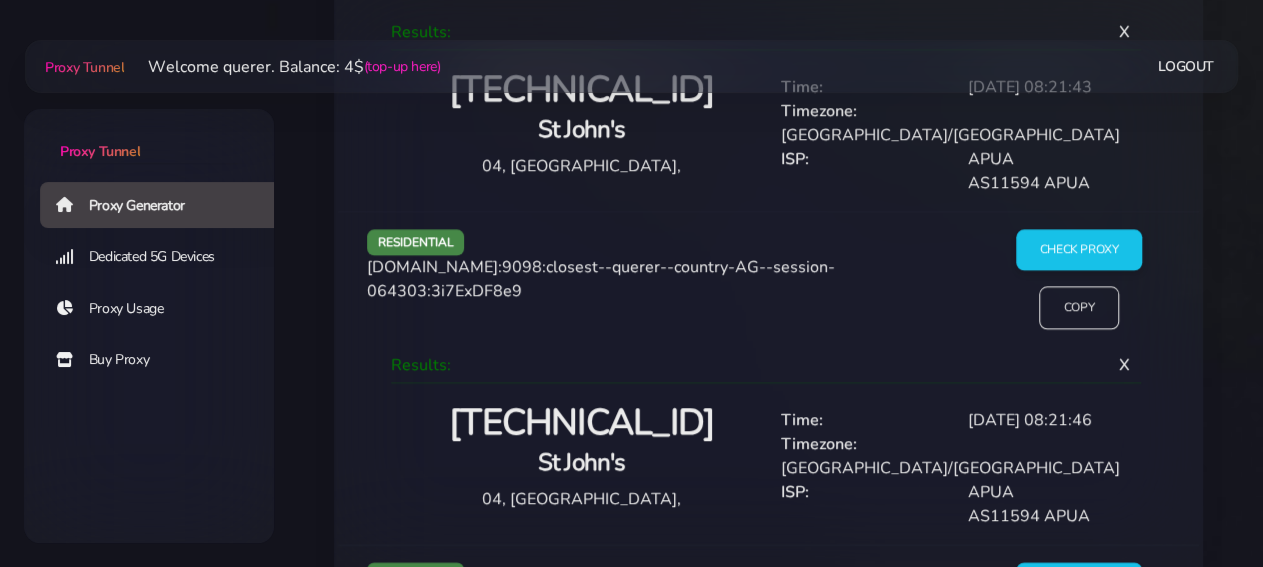 click on "APUA" at bounding box center [1048, 492] 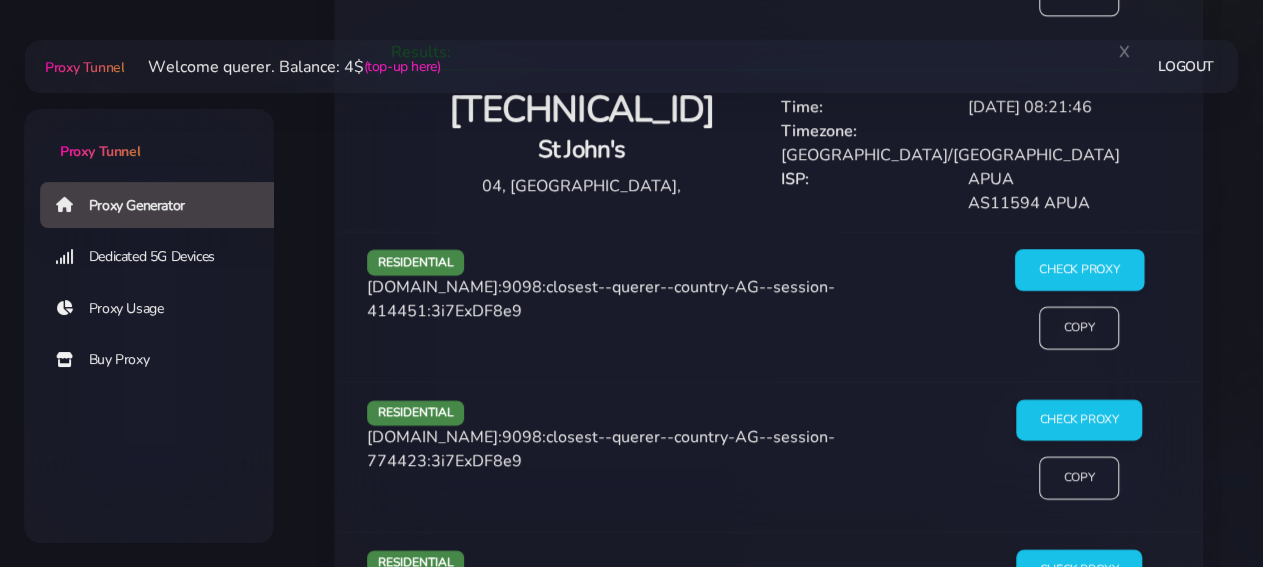 click on "Check Proxy" at bounding box center [1078, 271] 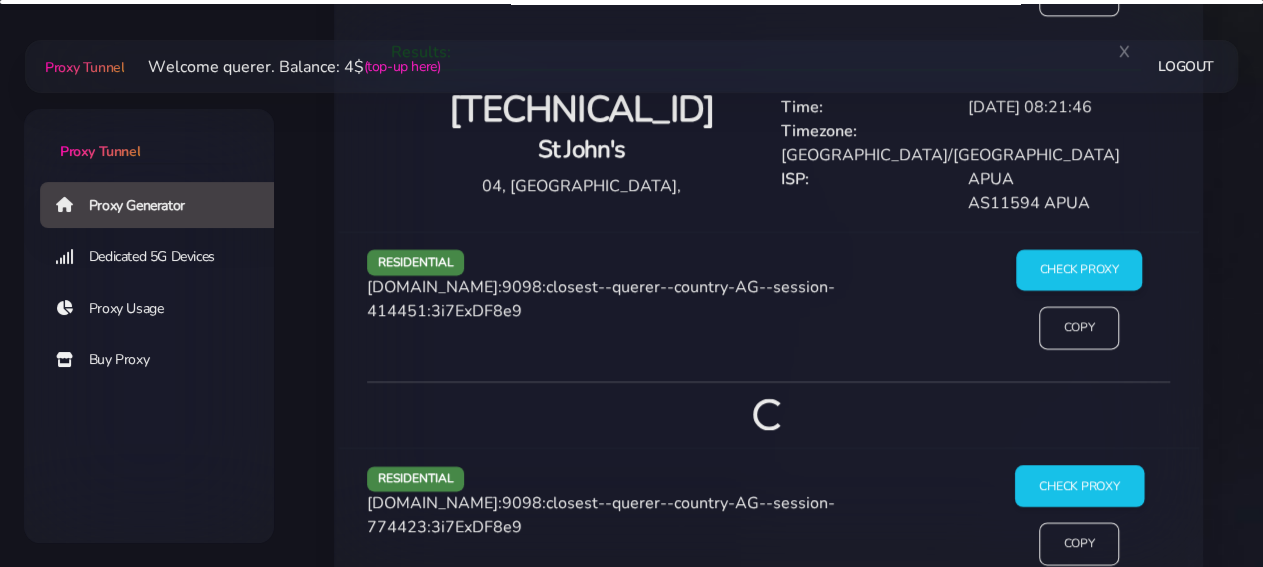 click on "Generated successfully.
Proxies:
copy all to clipboard
residential
[DOMAIN_NAME]:9098:closest--querer--country-AG--session-072659:3i7ExDF8e9
Check Proxy
Copy
Results:
X
[TECHNICAL_ID] ISP:" at bounding box center (768, 1169) 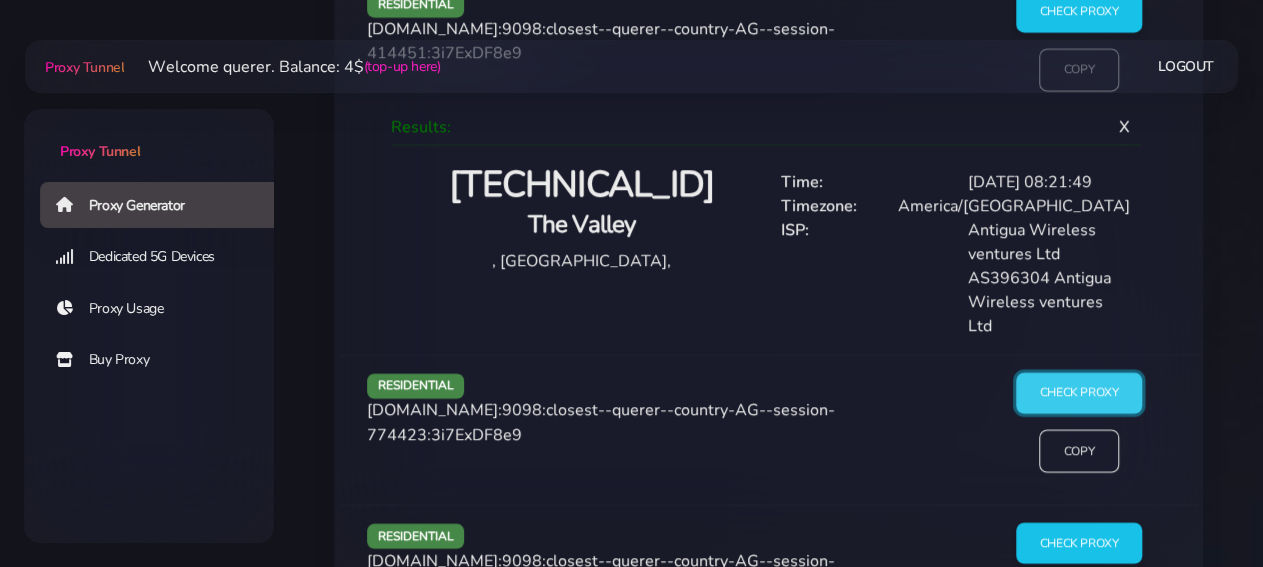 scroll, scrollTop: 2350, scrollLeft: 0, axis: vertical 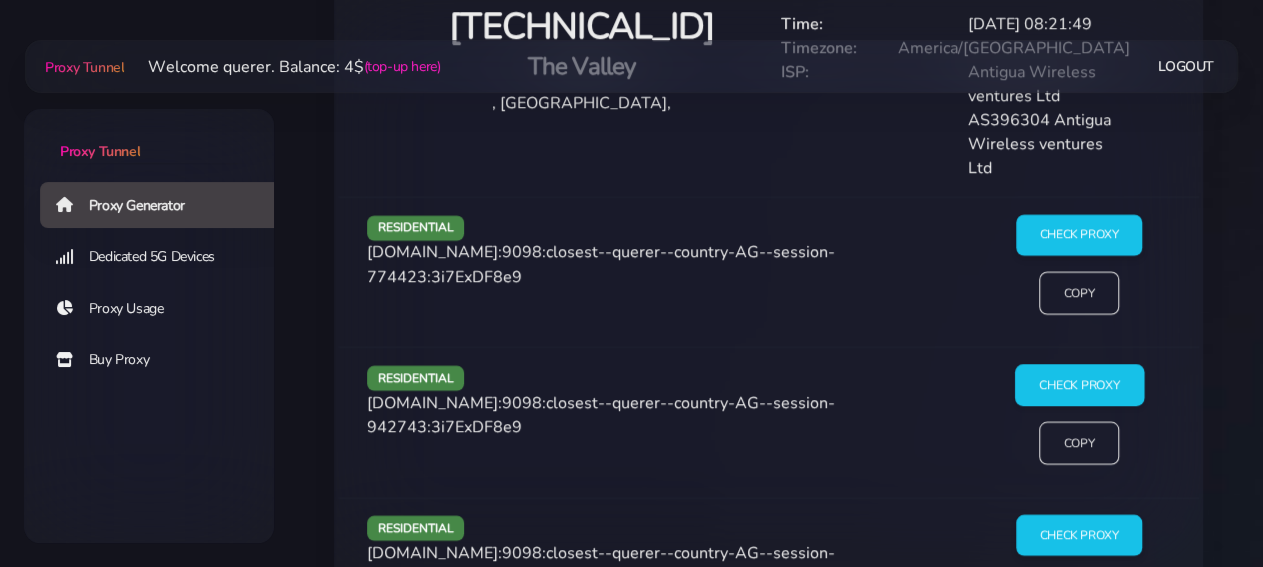 click on "Check Proxy" at bounding box center (1078, 386) 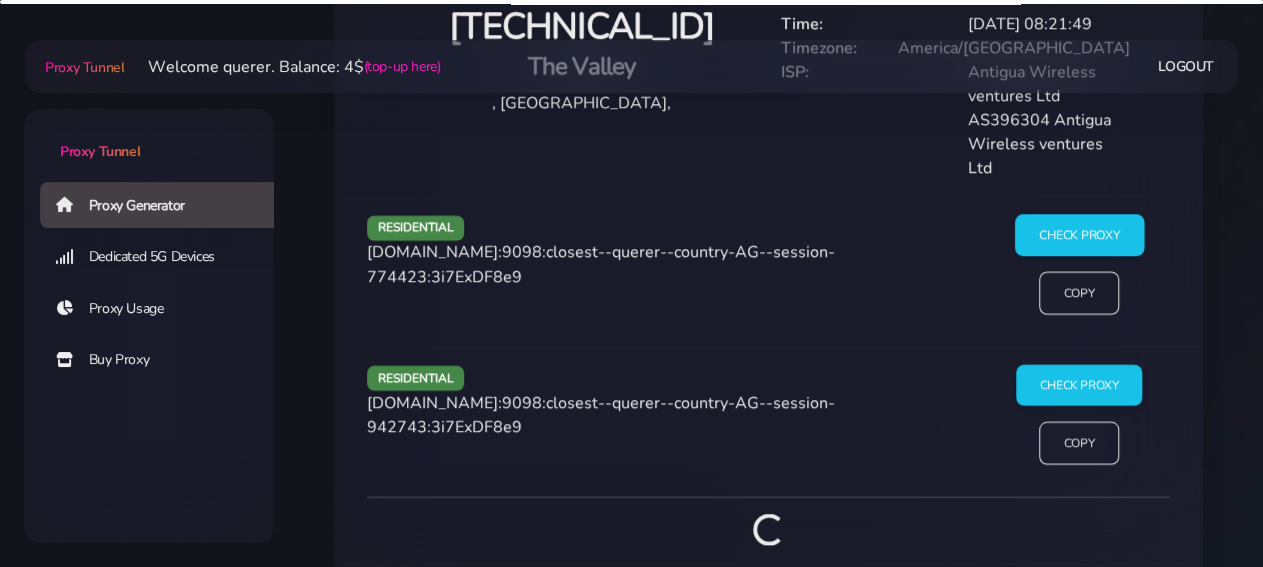 click on "Check Proxy" at bounding box center [1078, 236] 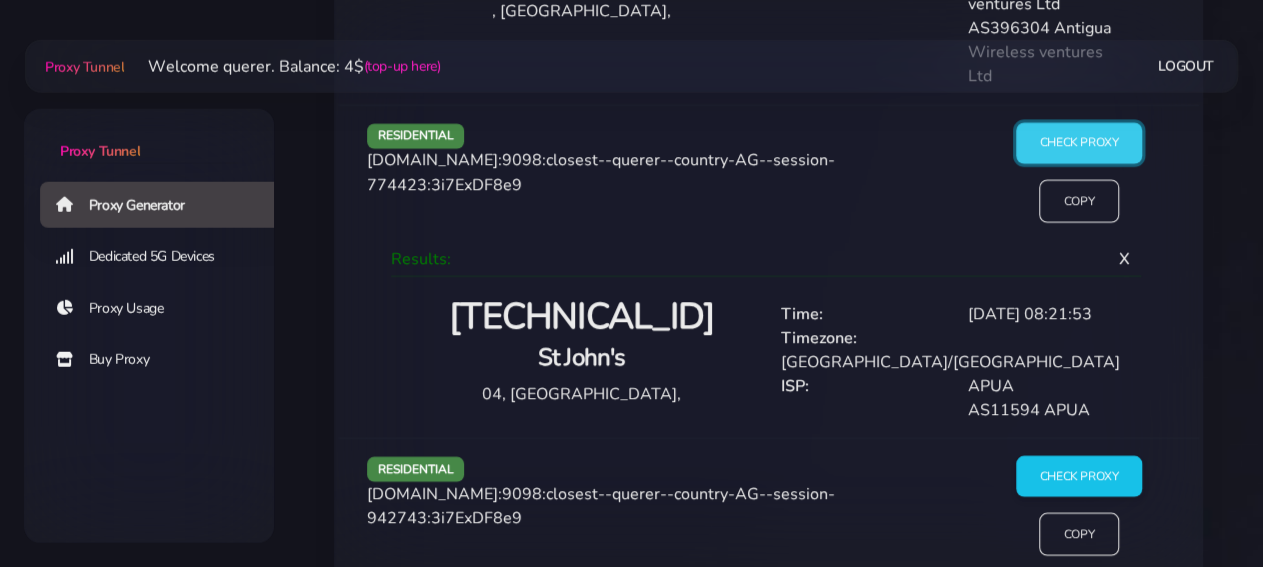 scroll, scrollTop: 2350, scrollLeft: 0, axis: vertical 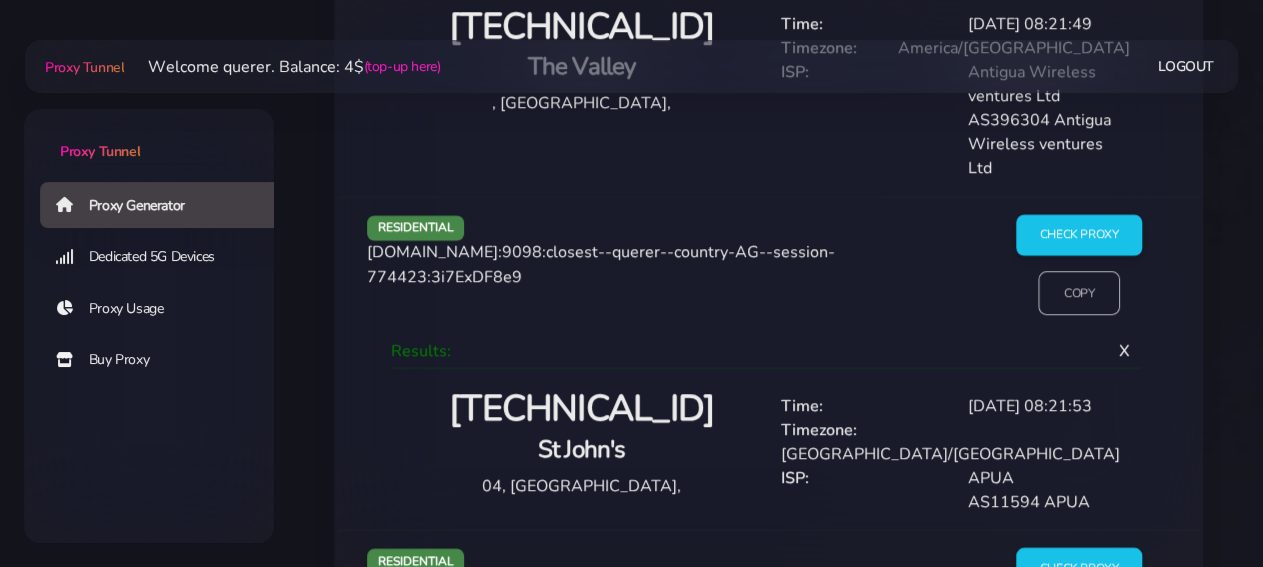click on "Copy" at bounding box center [1079, 294] 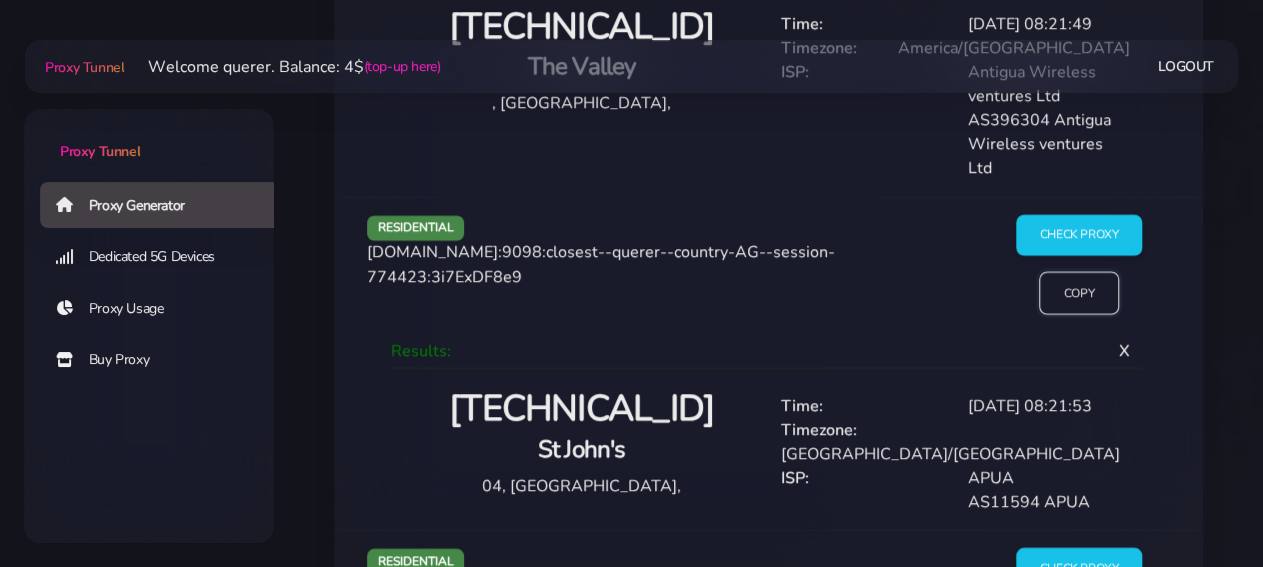 scroll, scrollTop: 2558, scrollLeft: 0, axis: vertical 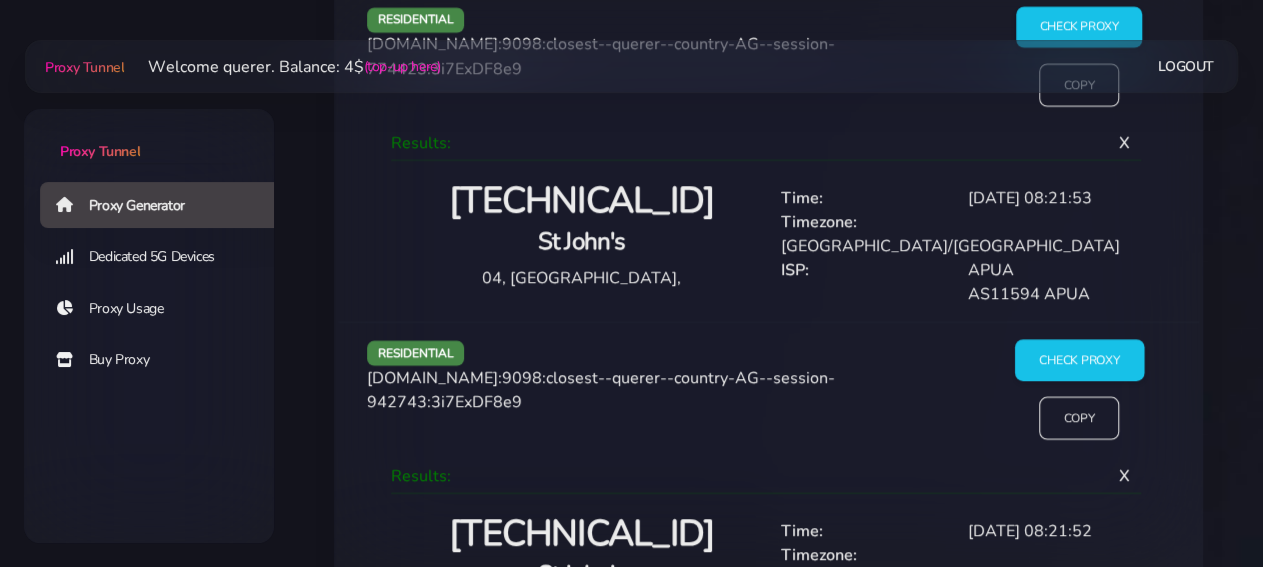 click on "Check Proxy" at bounding box center (1078, 361) 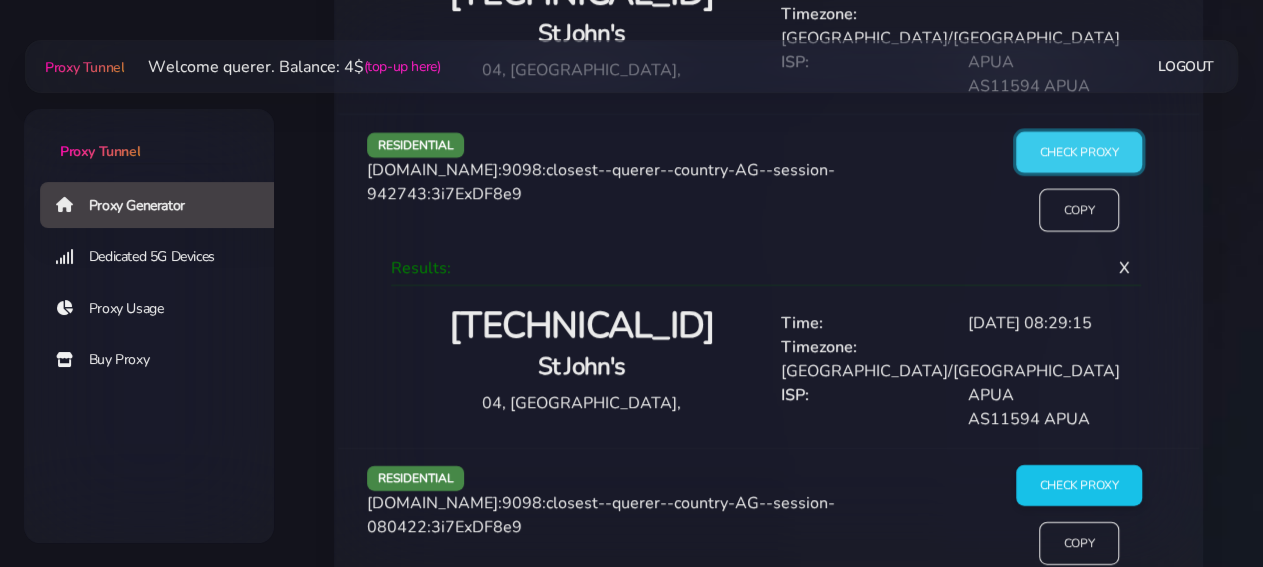 scroll, scrollTop: 3390, scrollLeft: 0, axis: vertical 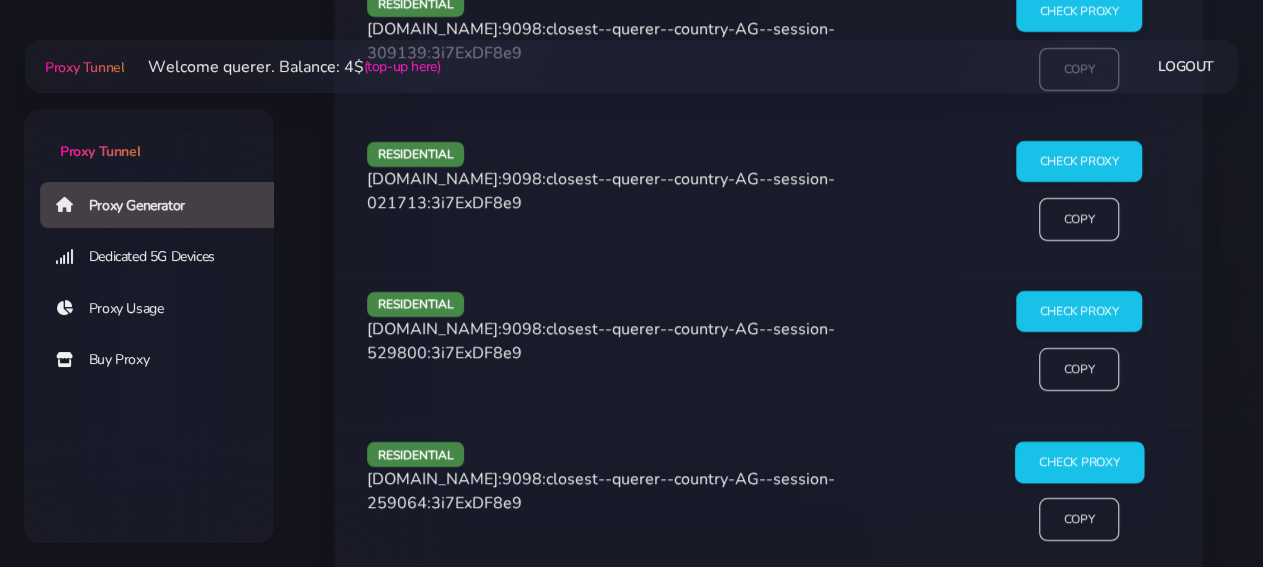 click on "Check Proxy" at bounding box center (1078, 462) 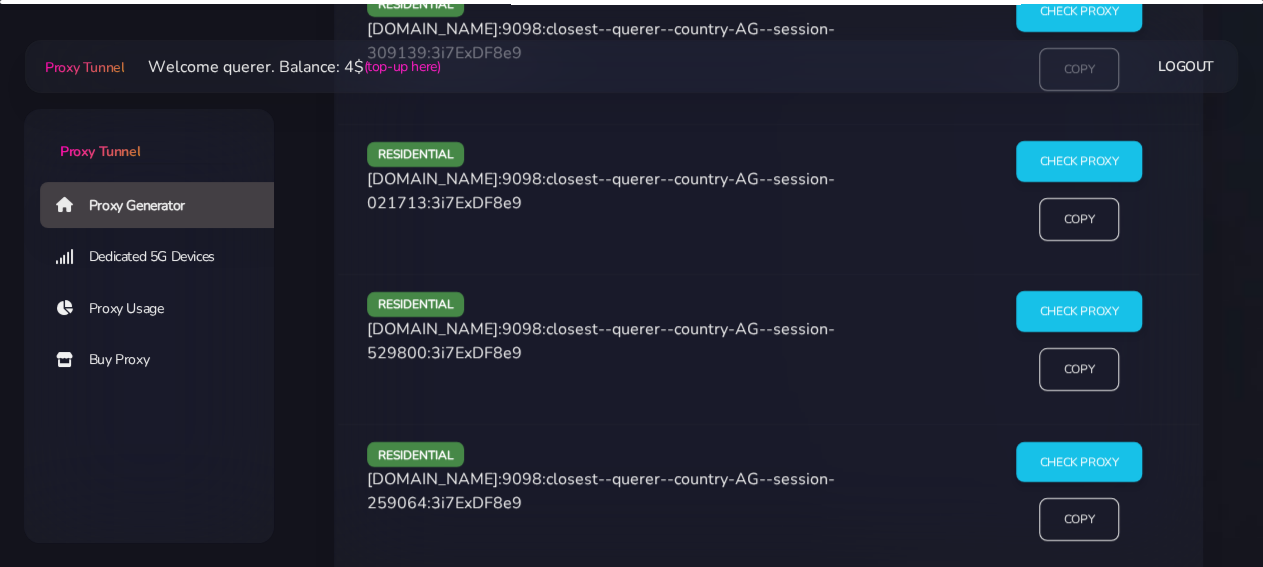 click on "residential
[DOMAIN_NAME]:9098:closest--querer--country-AG--session-529800:3i7ExDF8e9
Check Proxy
Copy" at bounding box center (768, 349) 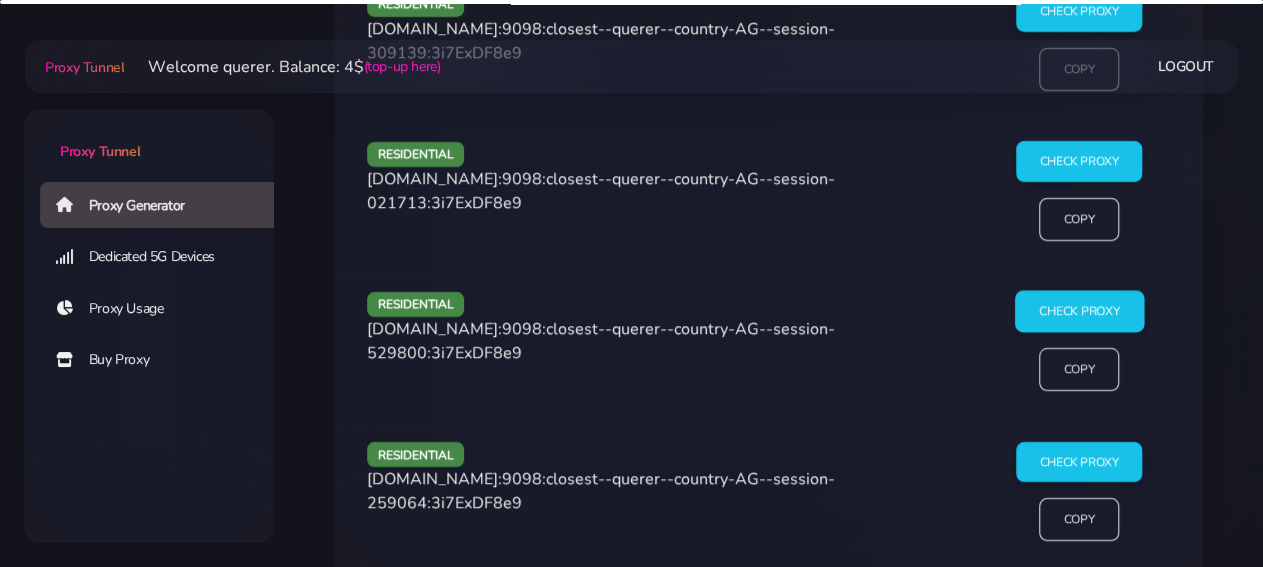 click on "Check Proxy" at bounding box center [1078, 312] 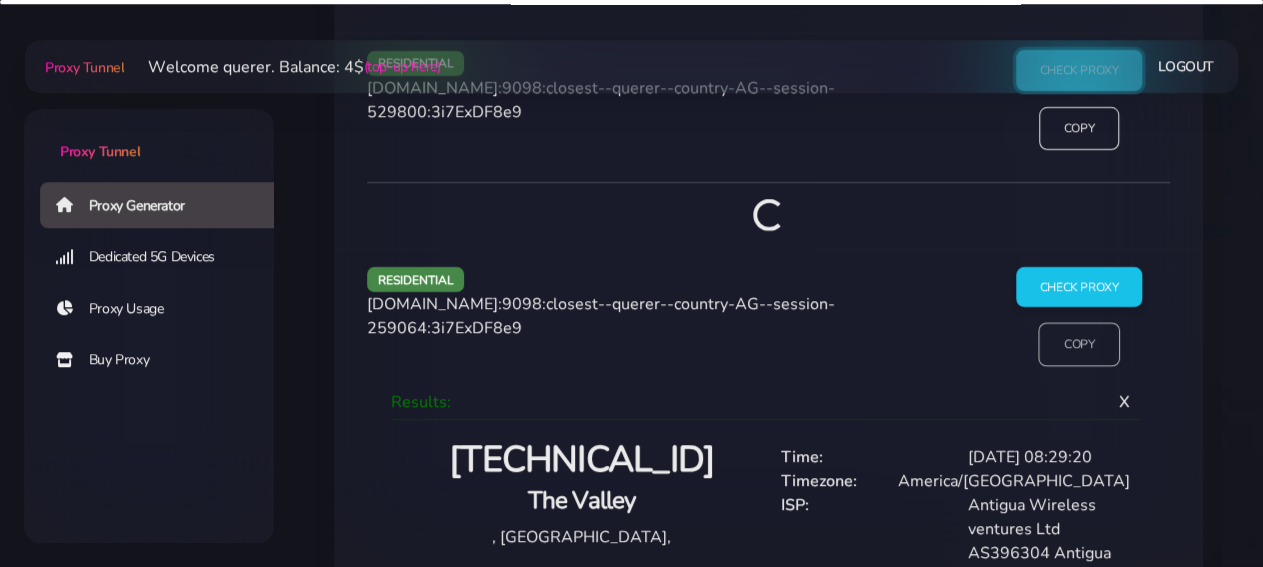 scroll, scrollTop: 3702, scrollLeft: 0, axis: vertical 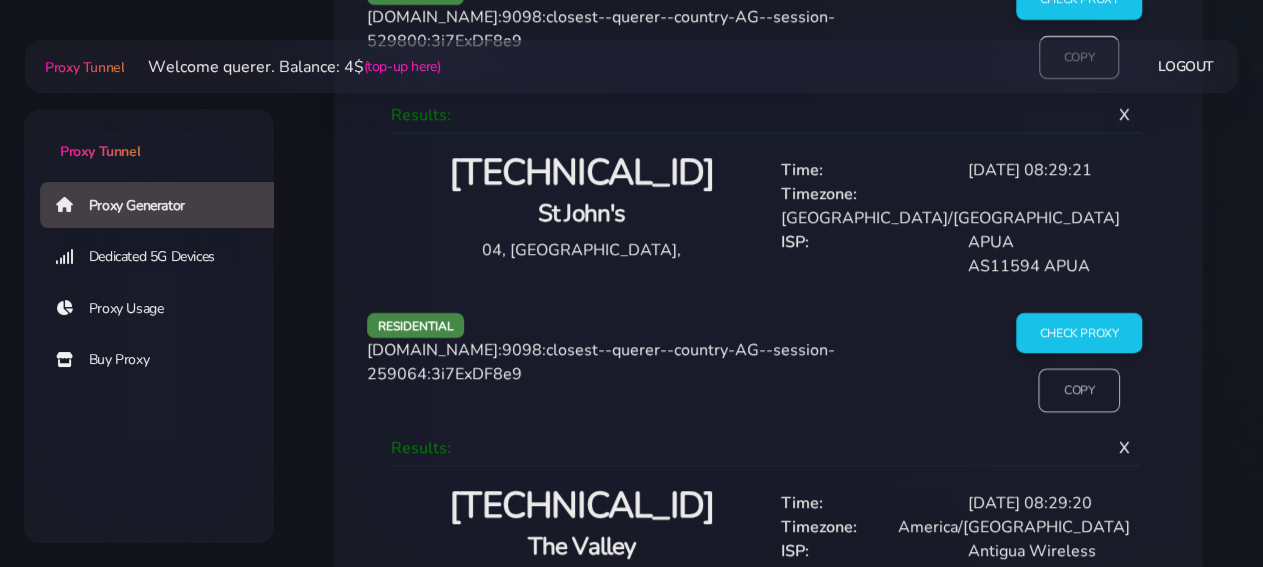 click on "Copy" at bounding box center [1079, 391] 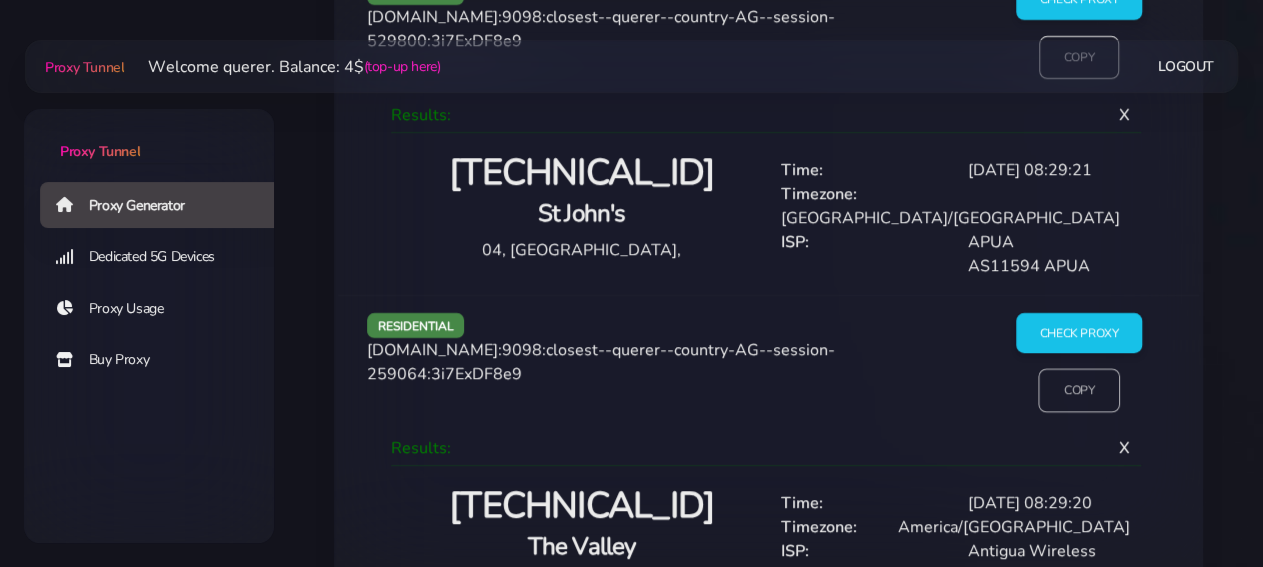 click on "Copy" at bounding box center [1079, 391] 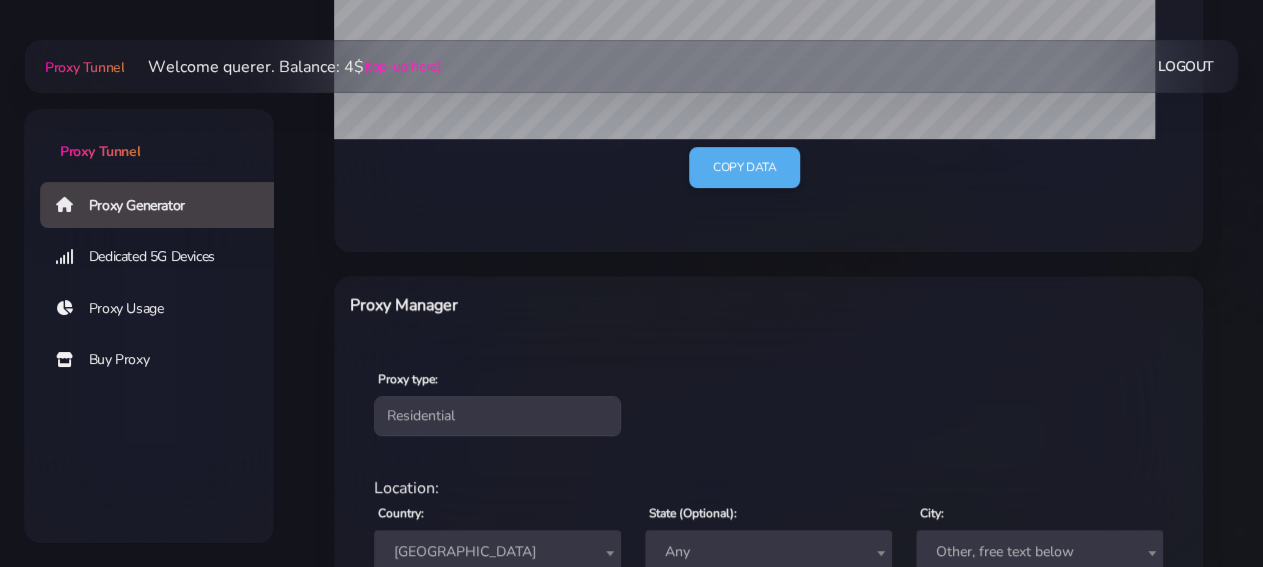 scroll, scrollTop: 790, scrollLeft: 0, axis: vertical 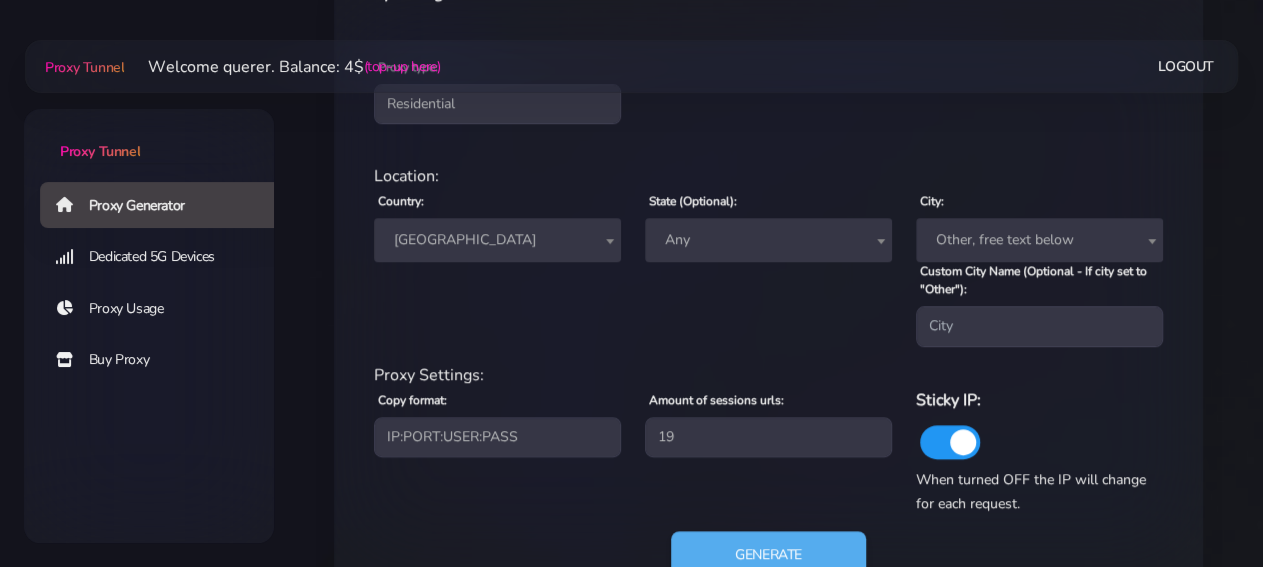 click on "[GEOGRAPHIC_DATA]" at bounding box center (497, 240) 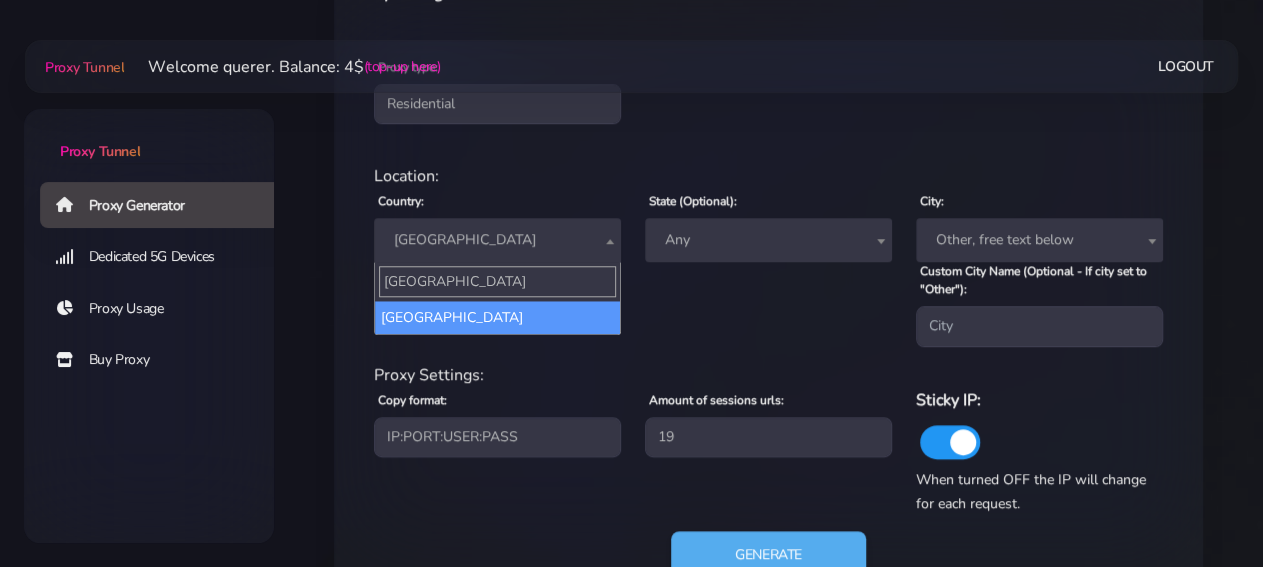 type on "[GEOGRAPHIC_DATA]" 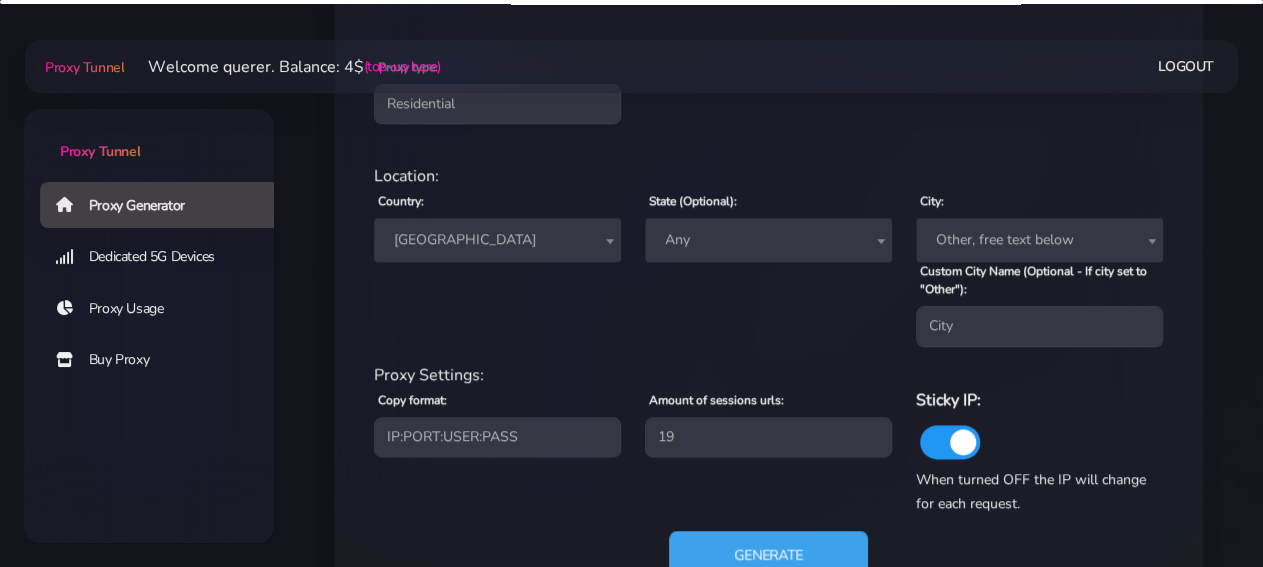 click on "Generate" at bounding box center [768, 554] 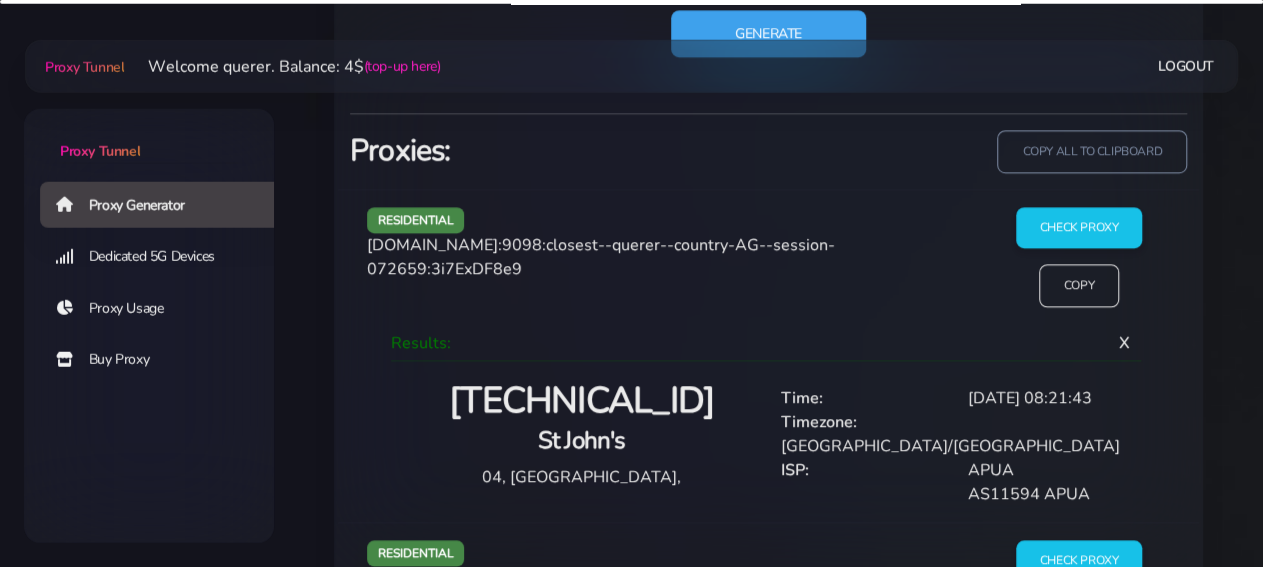 scroll, scrollTop: 1310, scrollLeft: 0, axis: vertical 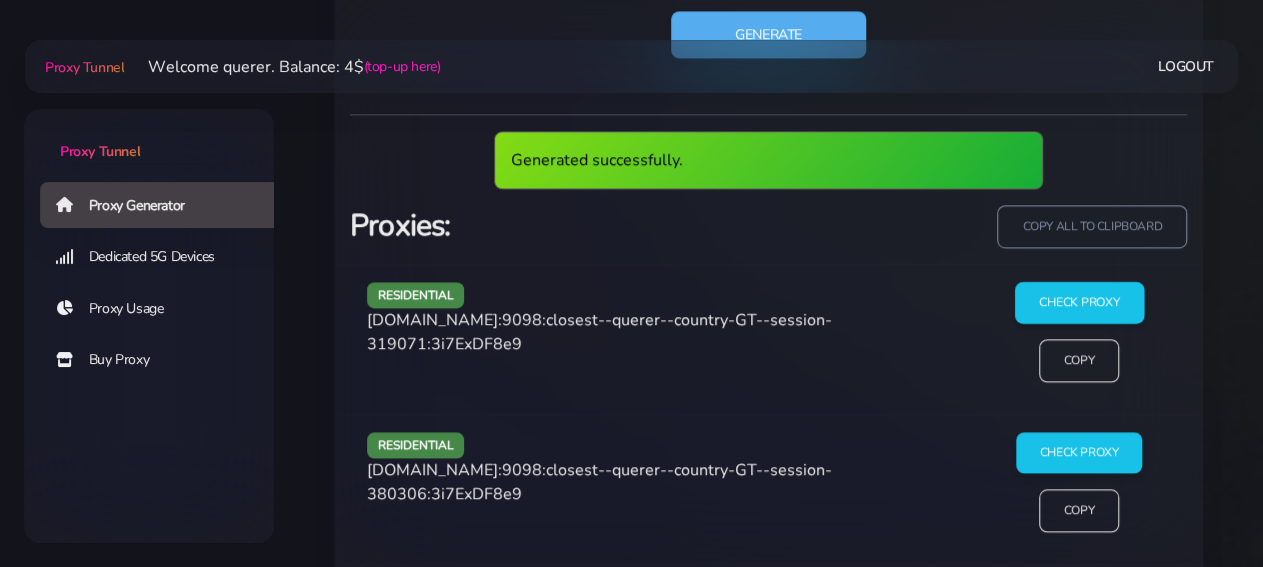 click on "Check Proxy" at bounding box center [1078, 303] 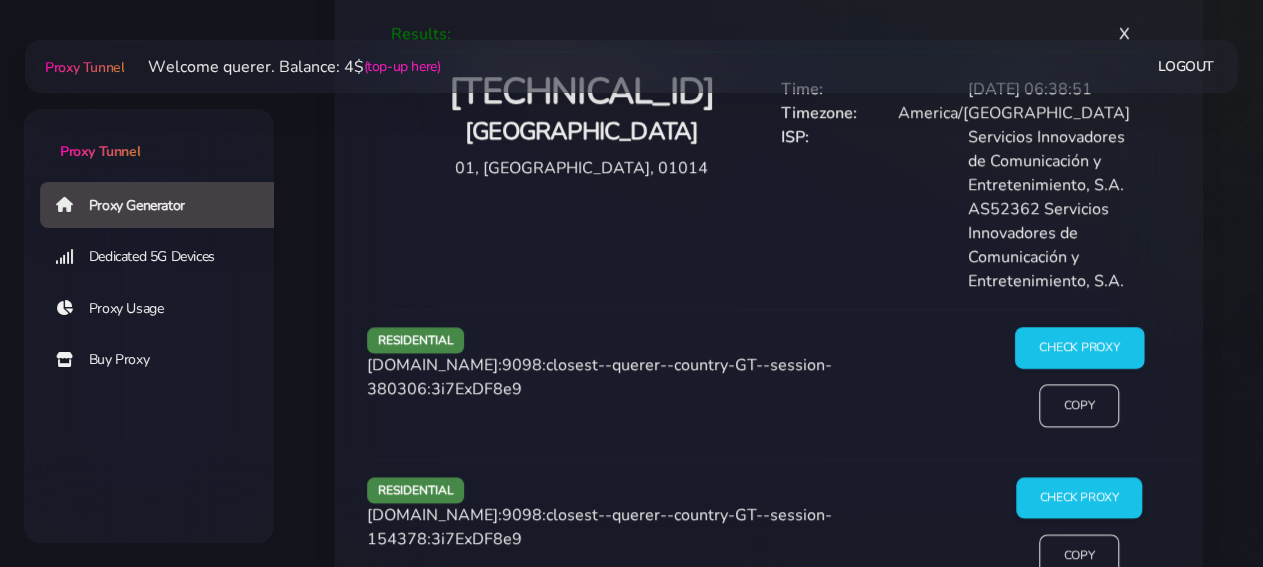 scroll, scrollTop: 1653, scrollLeft: 0, axis: vertical 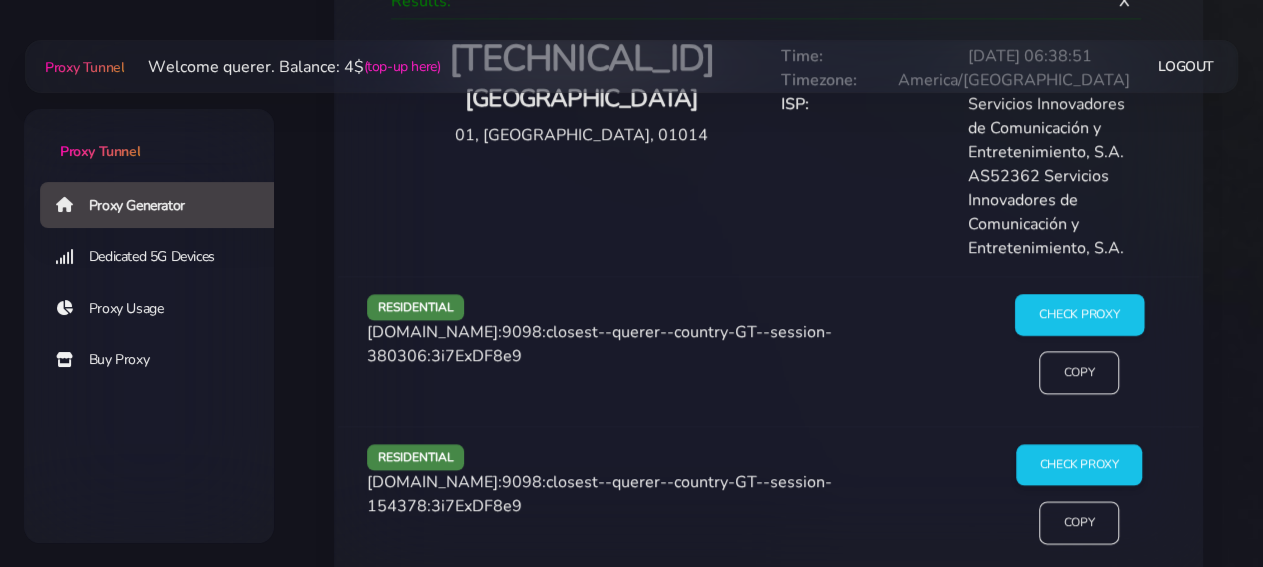 click on "Check Proxy" at bounding box center [1078, 315] 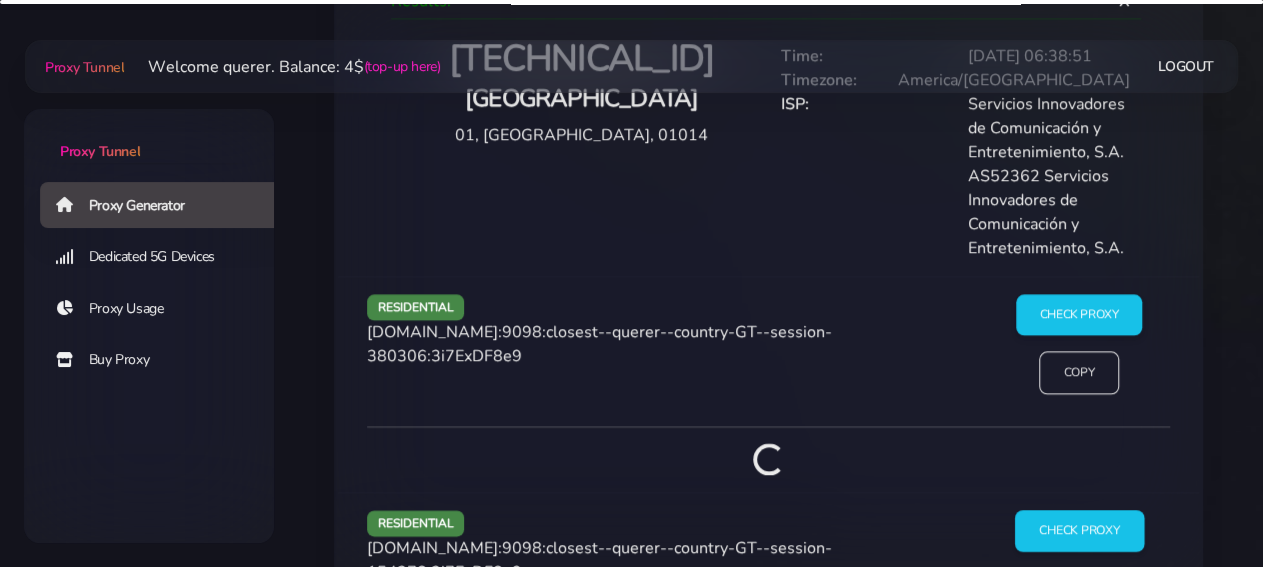 click on "Check Proxy" at bounding box center [1078, 531] 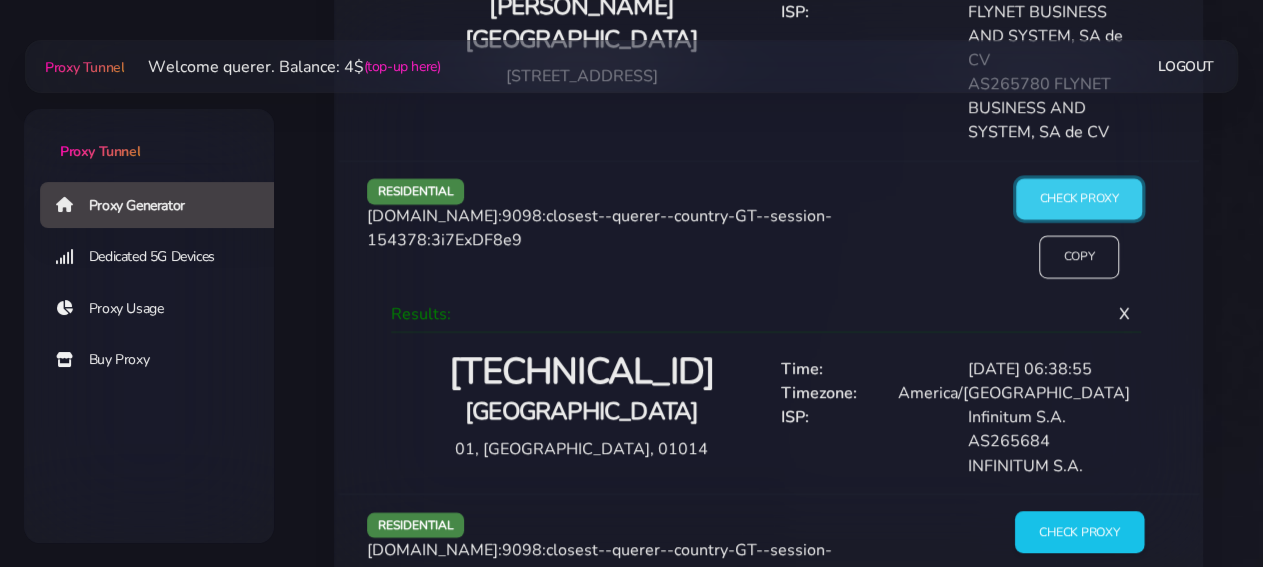 scroll, scrollTop: 2589, scrollLeft: 0, axis: vertical 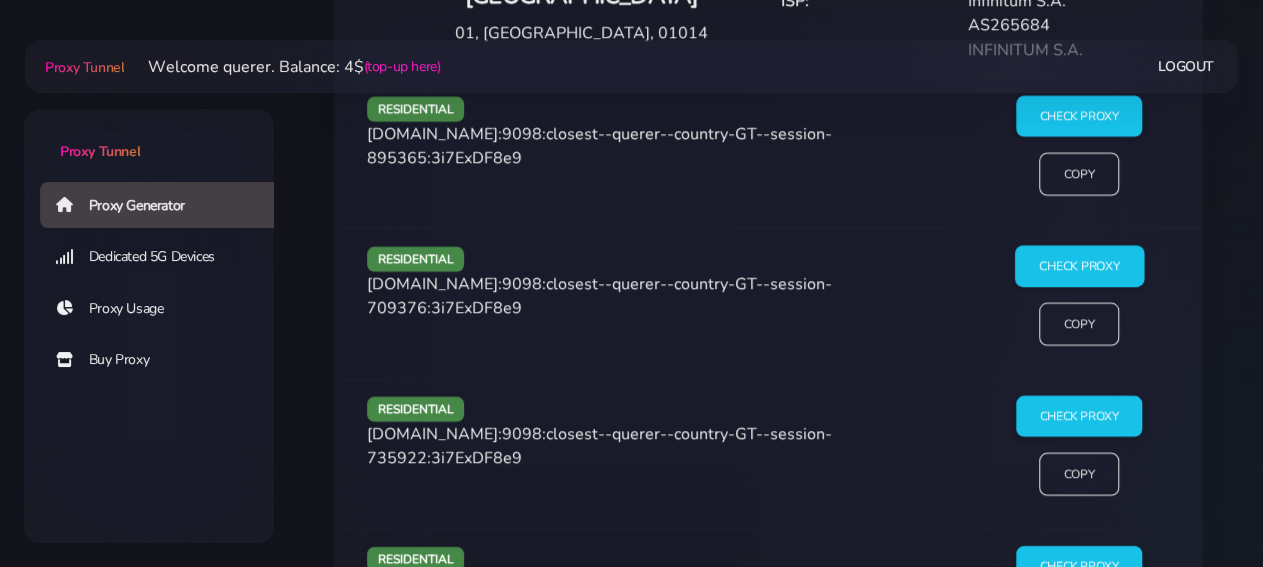 click on "Check Proxy" at bounding box center [1078, 267] 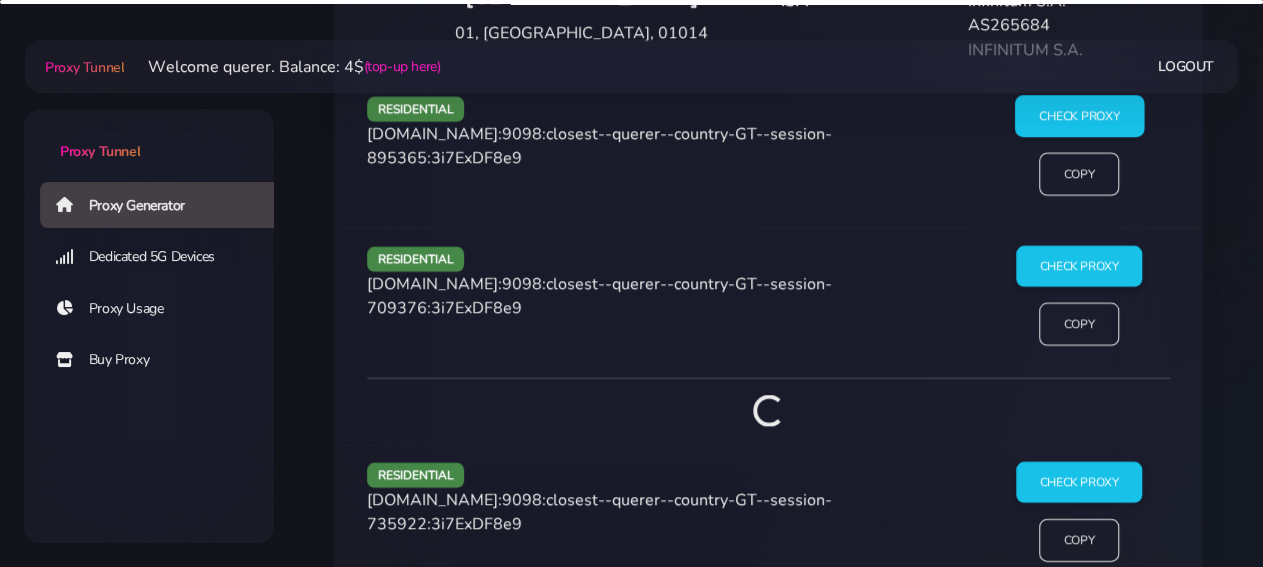 click on "Check Proxy" at bounding box center [1078, 117] 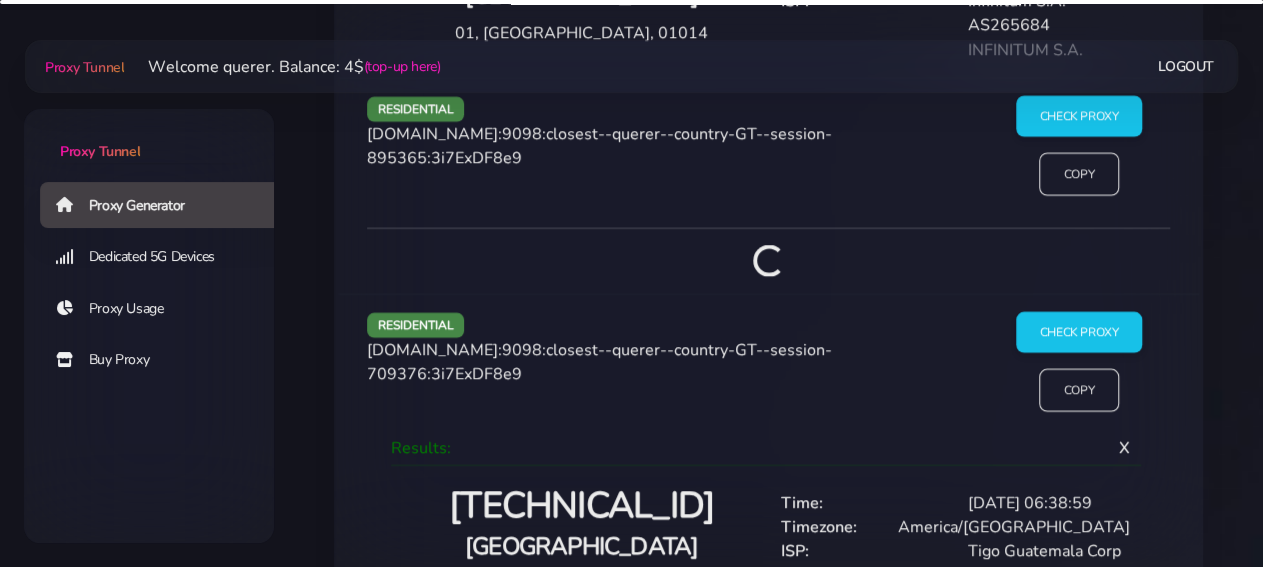 click on "America/[GEOGRAPHIC_DATA]" at bounding box center (1014, 527) 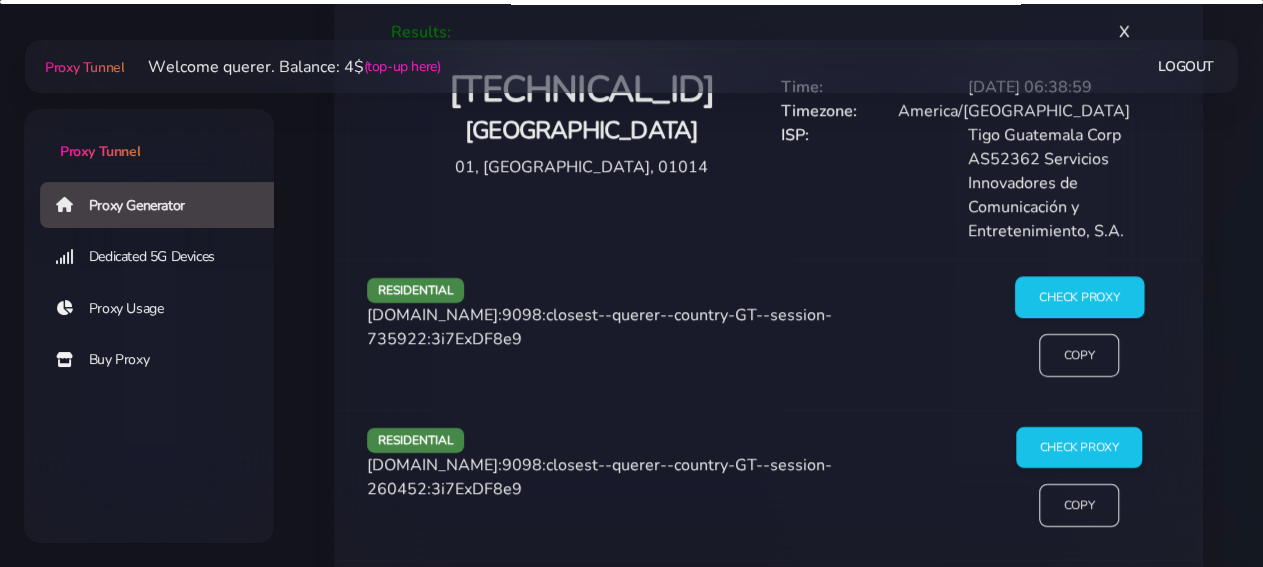 click on "Check Proxy" at bounding box center [1078, 298] 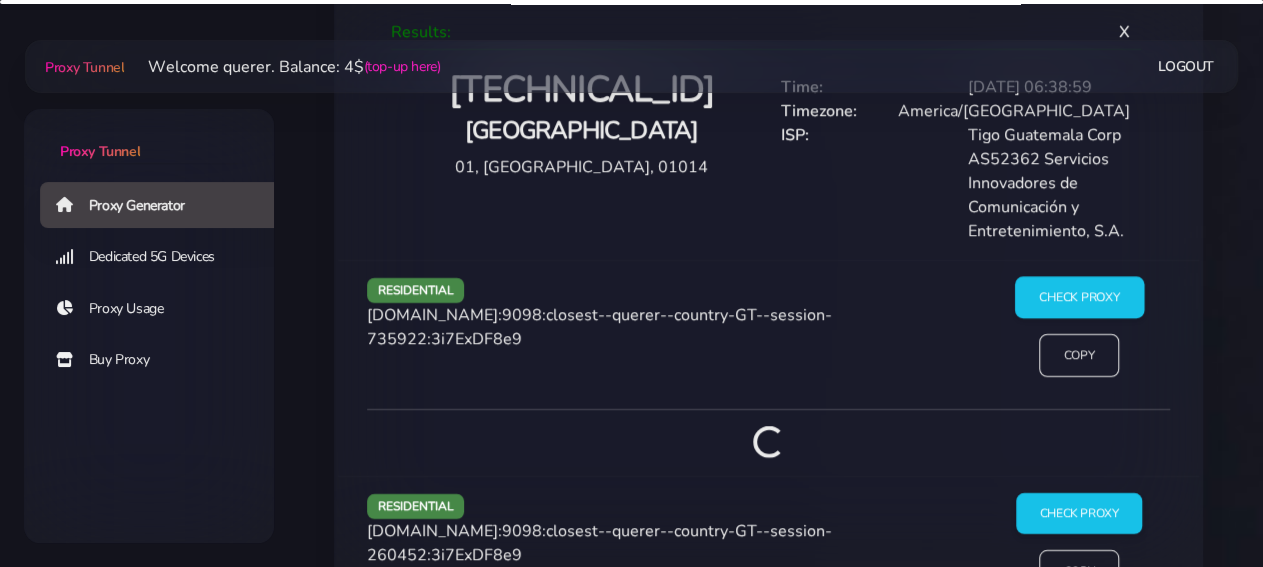 click on "Check Proxy" at bounding box center [1078, 298] 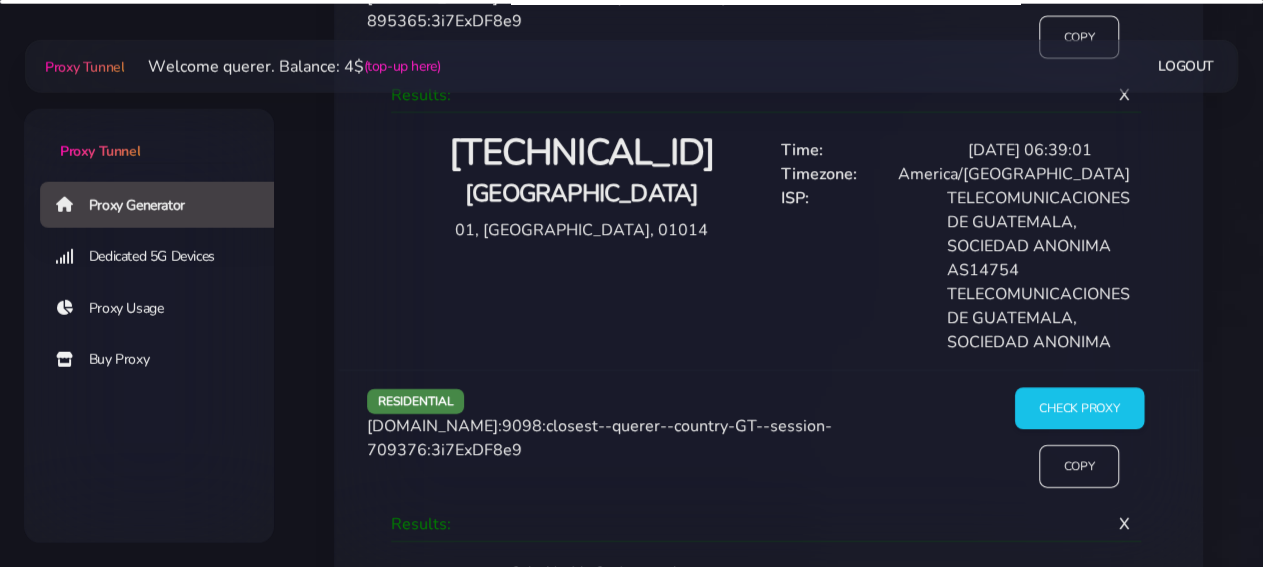 scroll, scrollTop: 2594, scrollLeft: 0, axis: vertical 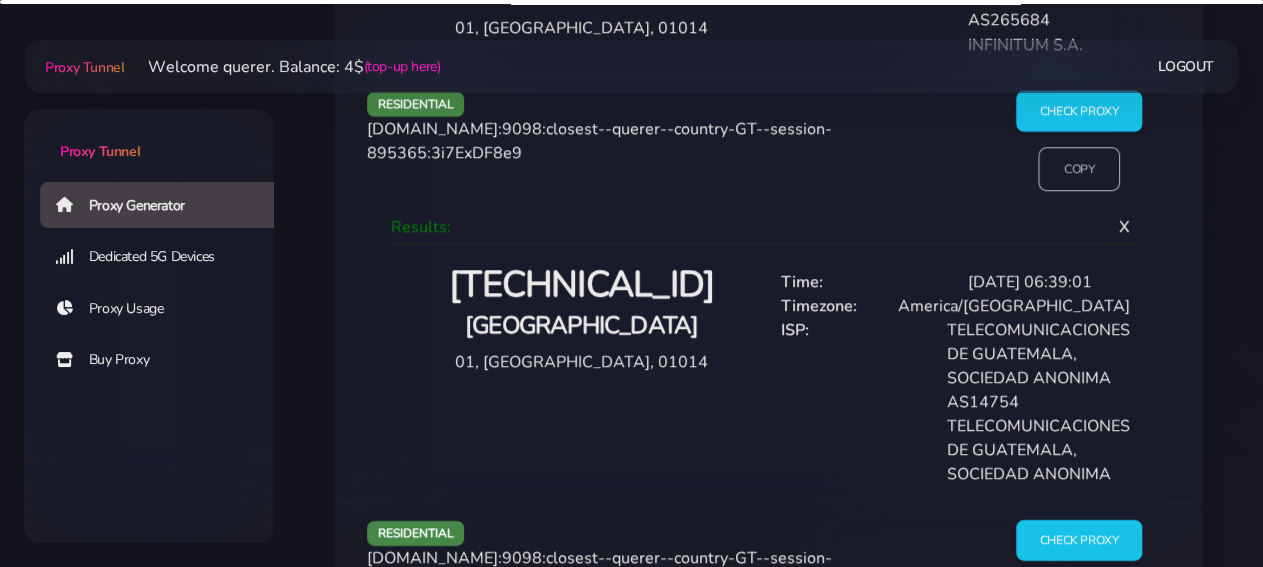 click on "Copy" at bounding box center (1079, 170) 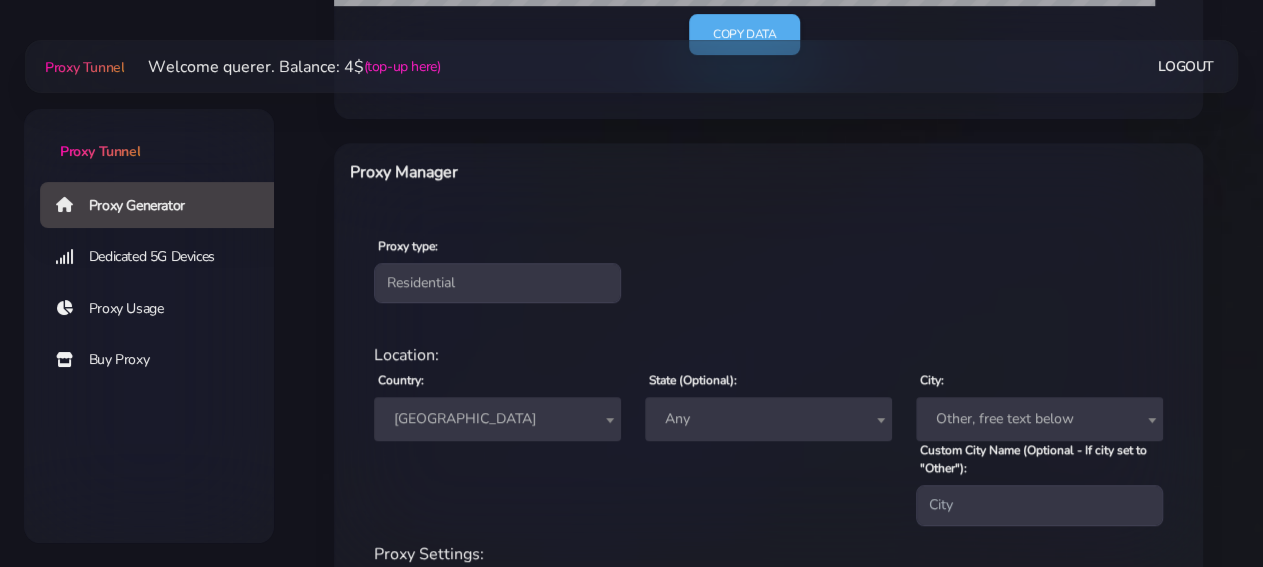 scroll, scrollTop: 624, scrollLeft: 0, axis: vertical 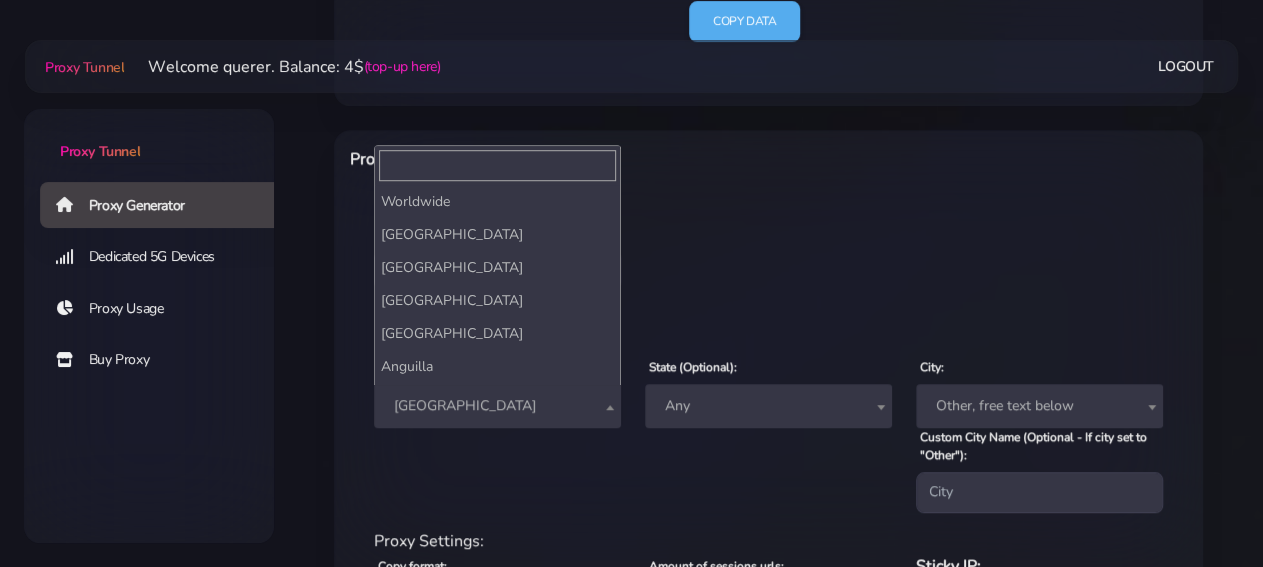 click on "[GEOGRAPHIC_DATA]" at bounding box center (497, 406) 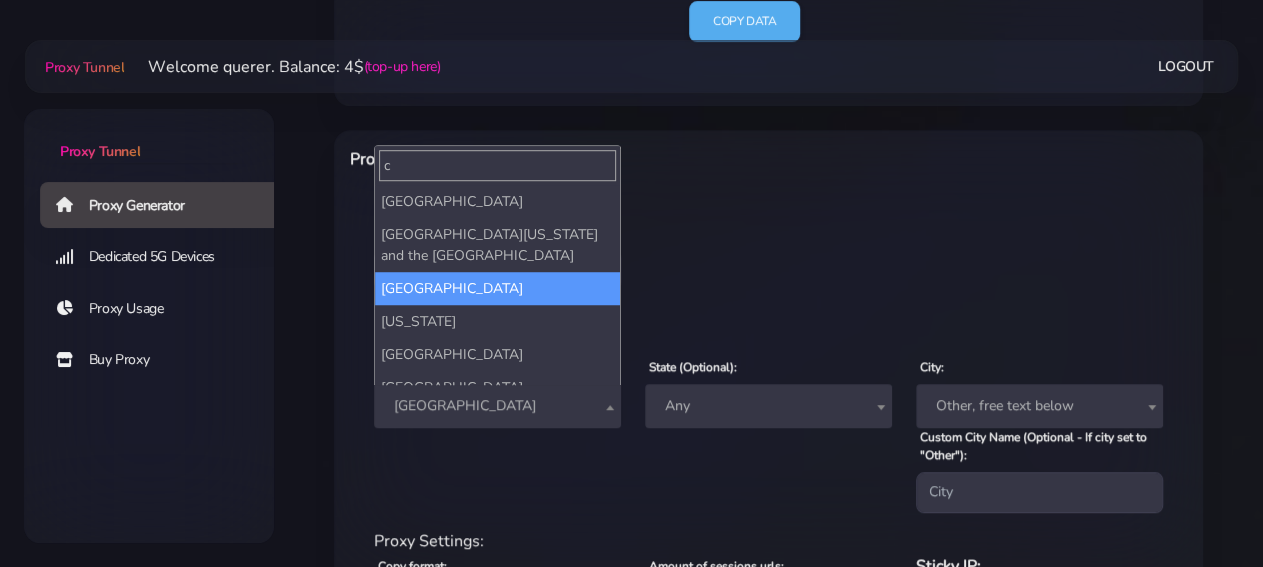 scroll, scrollTop: 0, scrollLeft: 0, axis: both 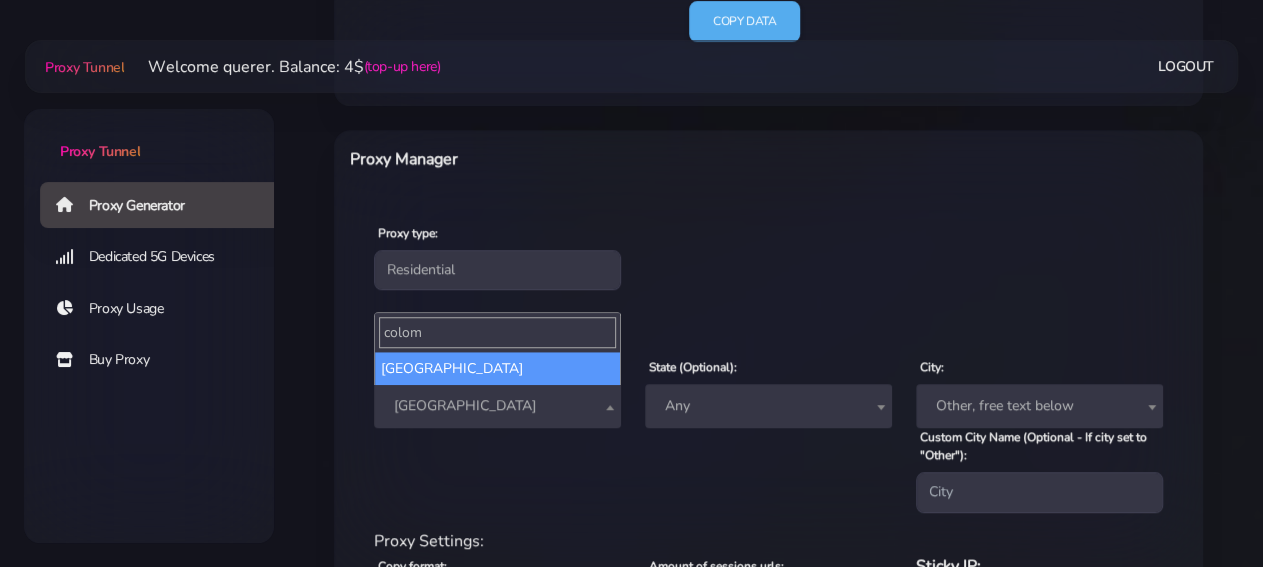 type on "colom" 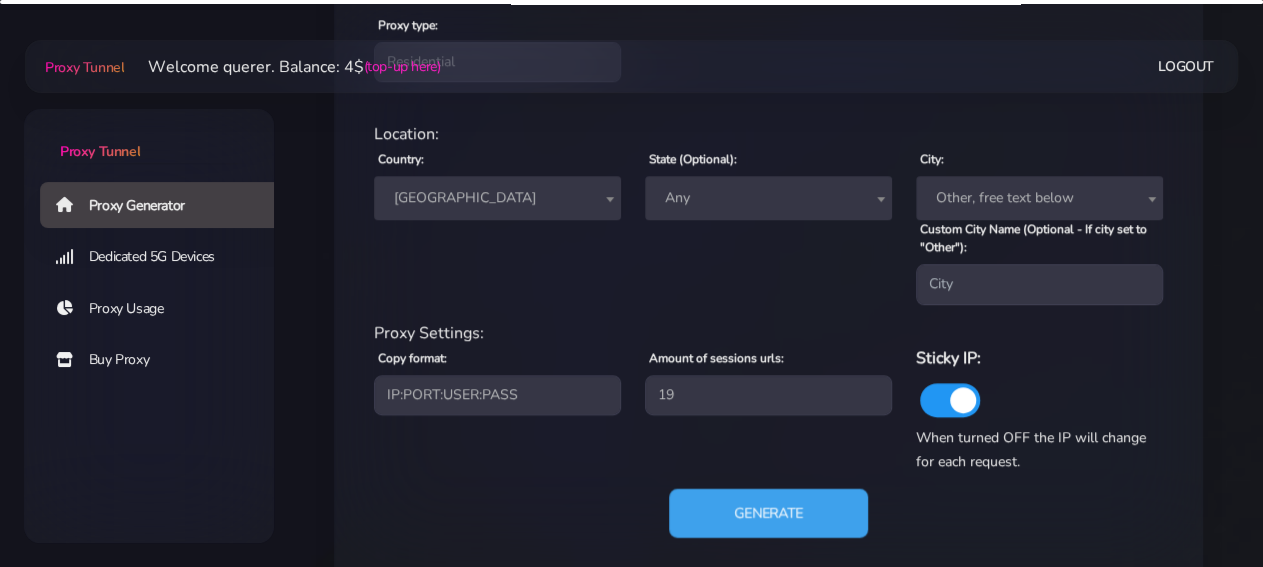 click on "Generate" at bounding box center (768, 512) 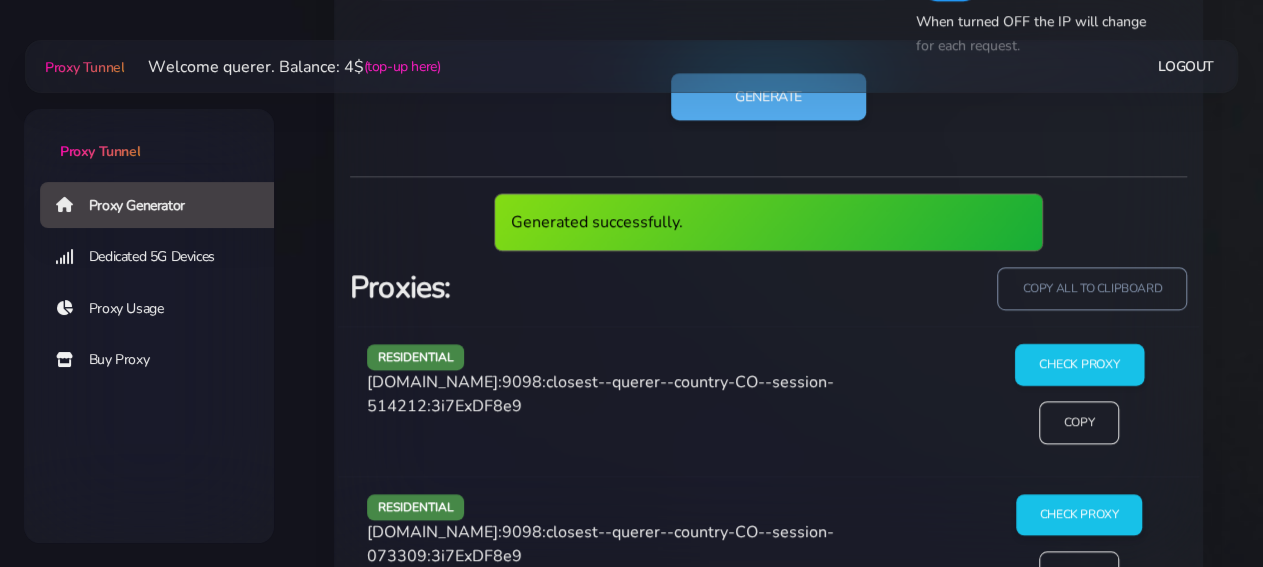 click on "Check Proxy" at bounding box center [1078, 365] 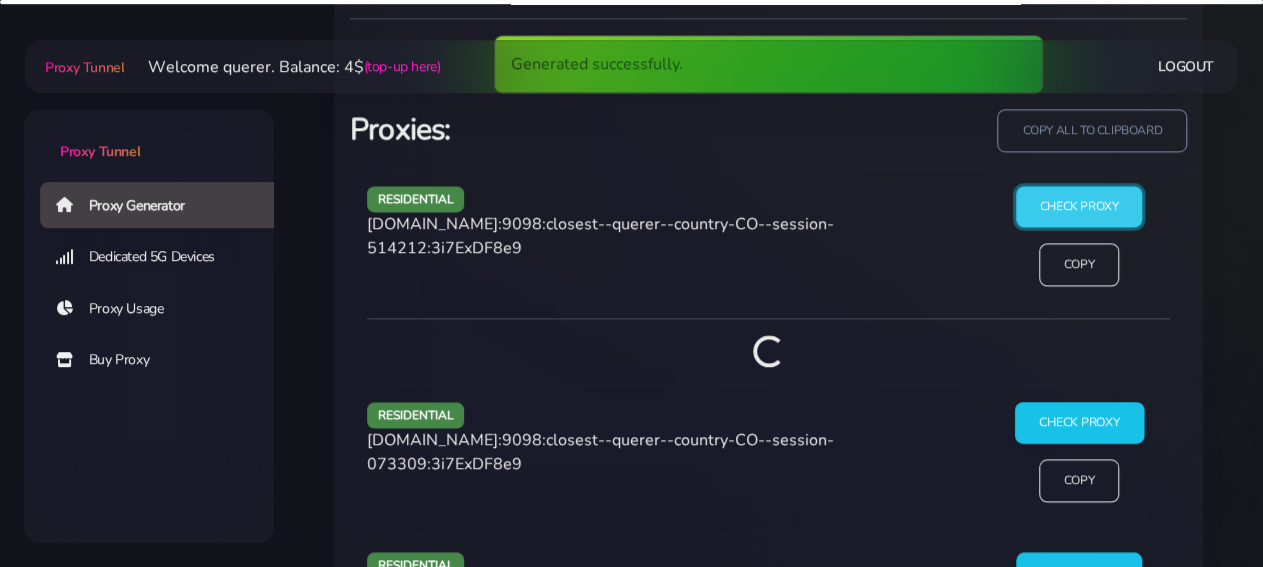 scroll, scrollTop: 1456, scrollLeft: 0, axis: vertical 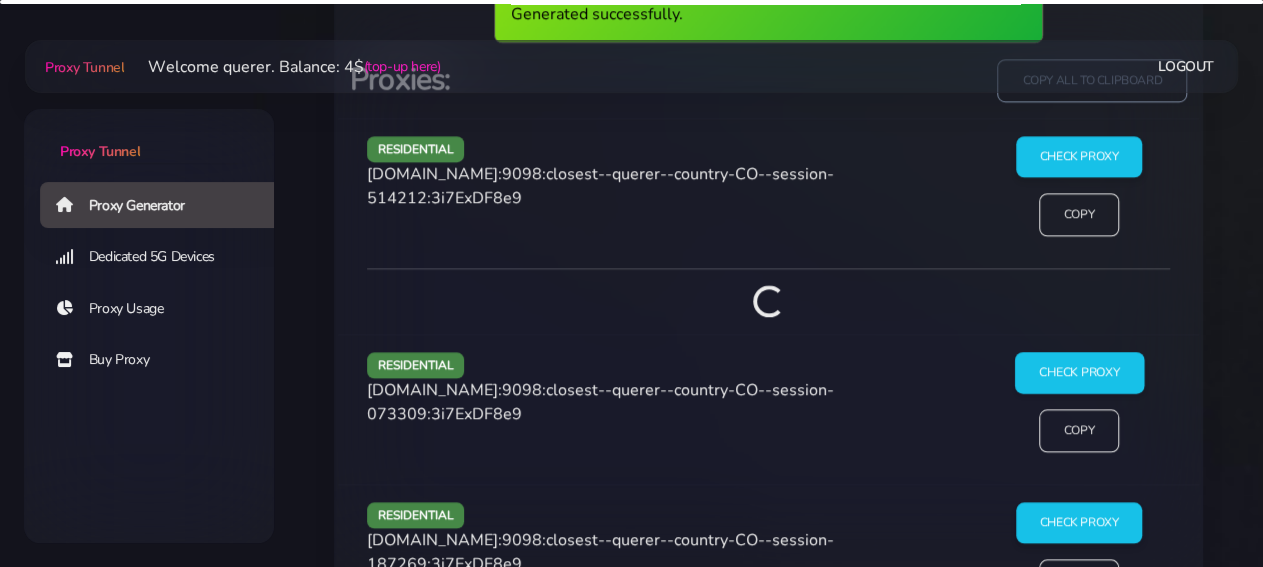 click on "Check Proxy" at bounding box center [1078, 373] 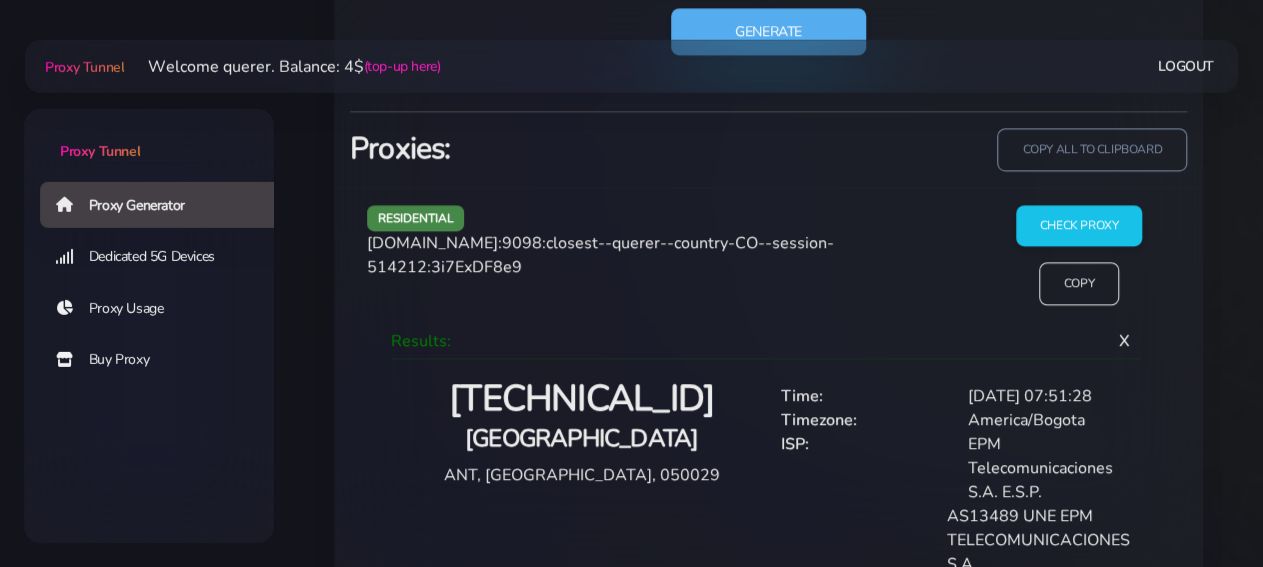 scroll, scrollTop: 1248, scrollLeft: 0, axis: vertical 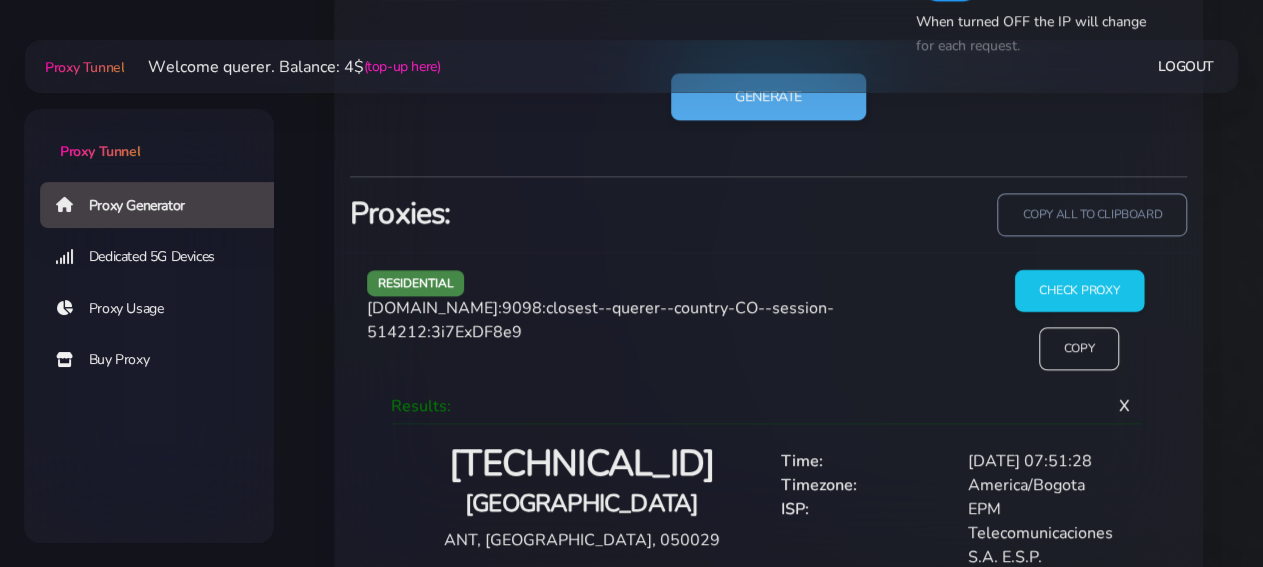 click on "Check Proxy" at bounding box center [1078, 291] 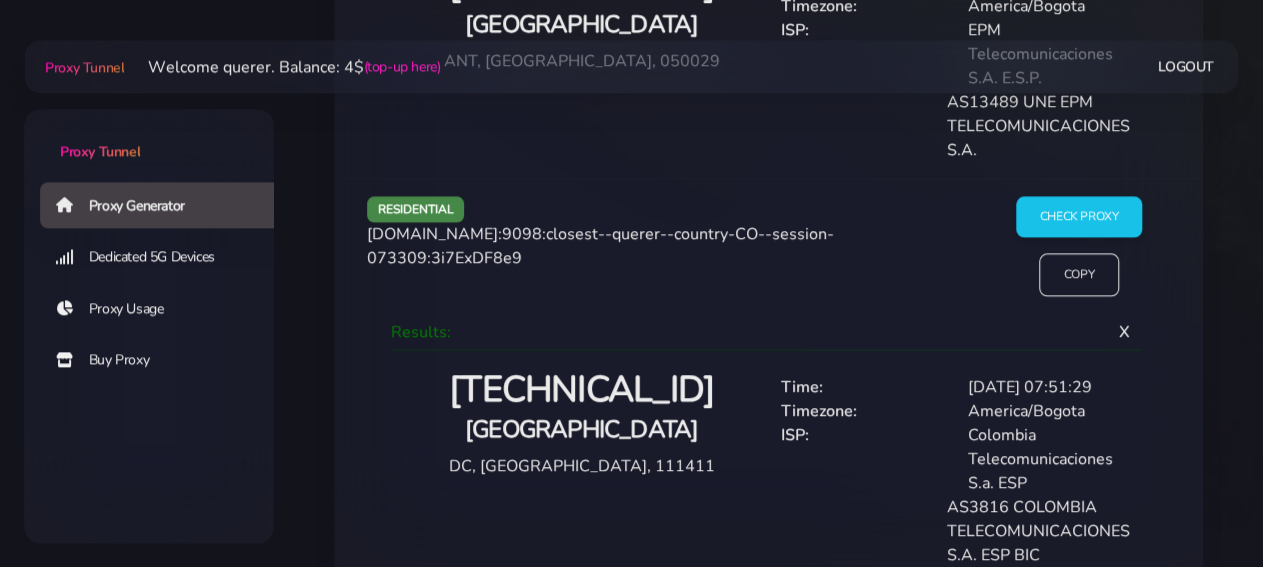 scroll, scrollTop: 1768, scrollLeft: 0, axis: vertical 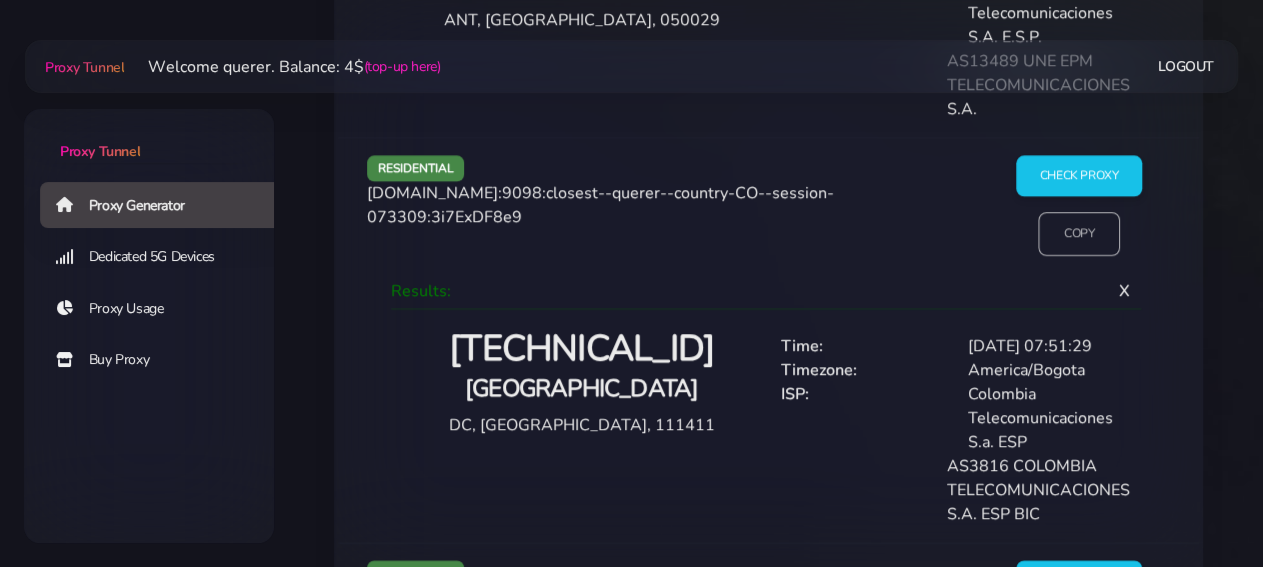 click on "Copy" at bounding box center [1079, 233] 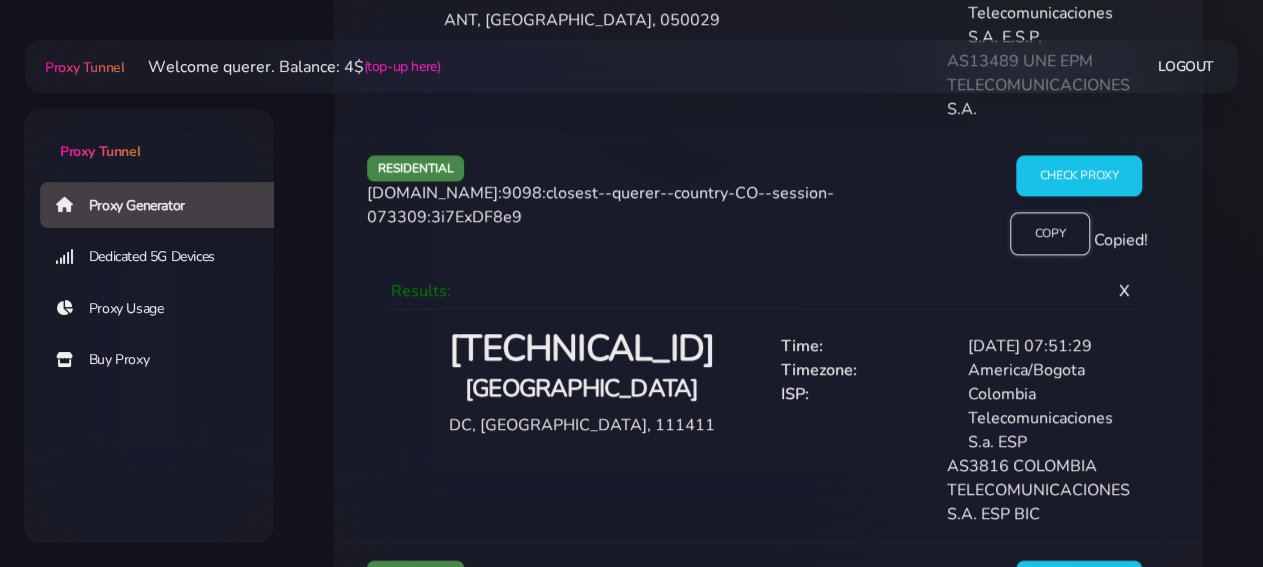 scroll, scrollTop: 2288, scrollLeft: 0, axis: vertical 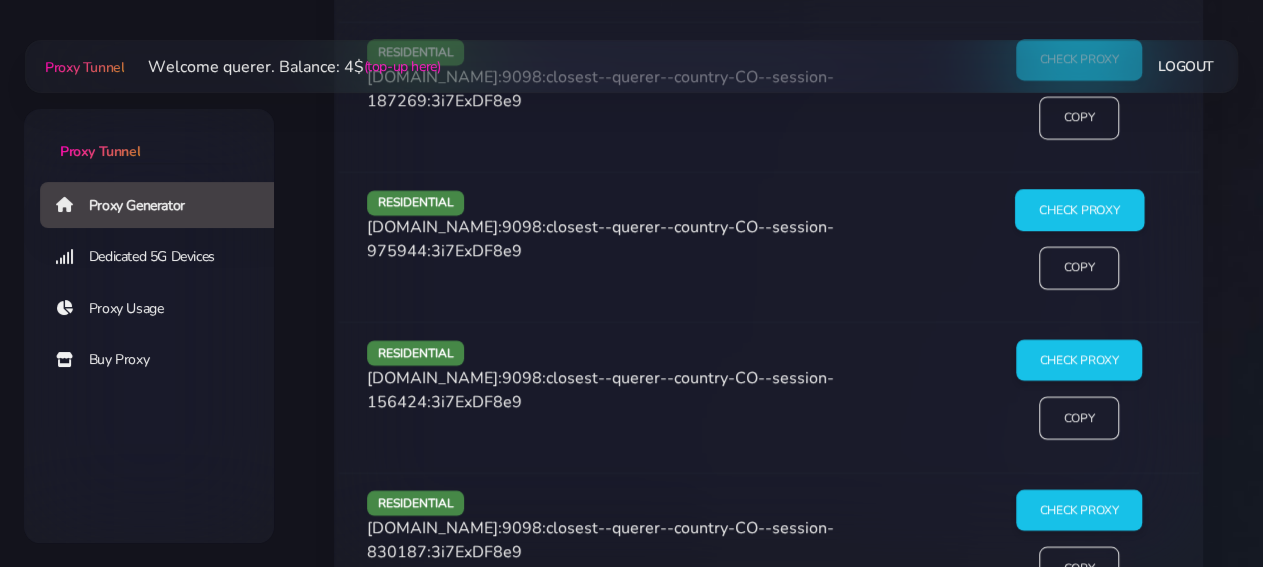 click on "Check Proxy" at bounding box center [1078, 211] 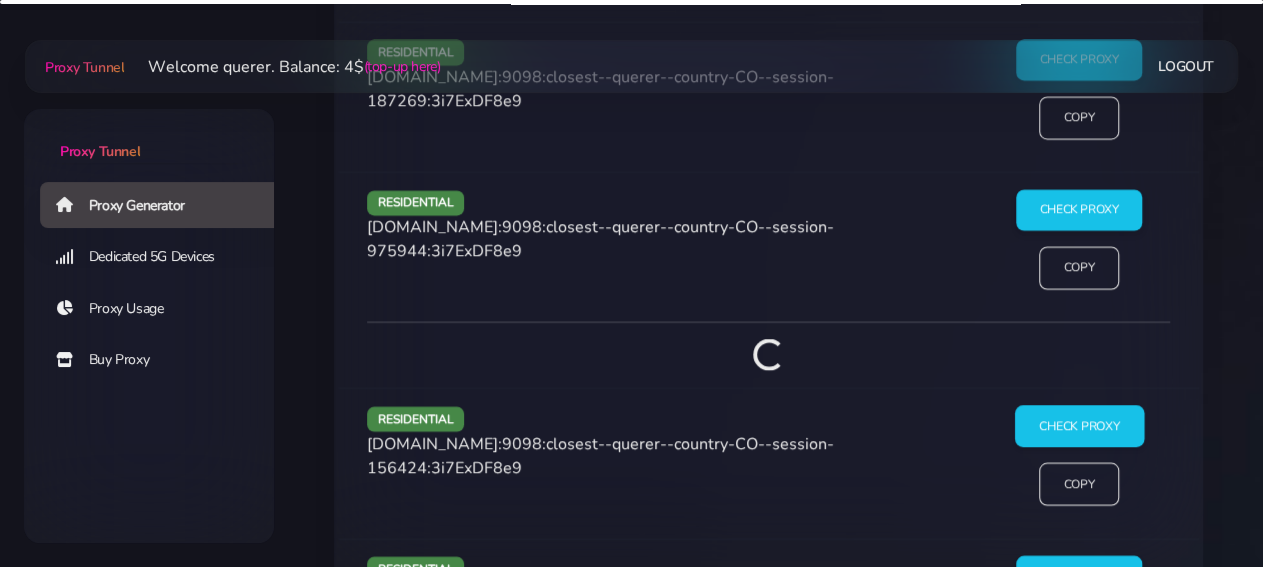 click on "Check Proxy" at bounding box center [1078, 427] 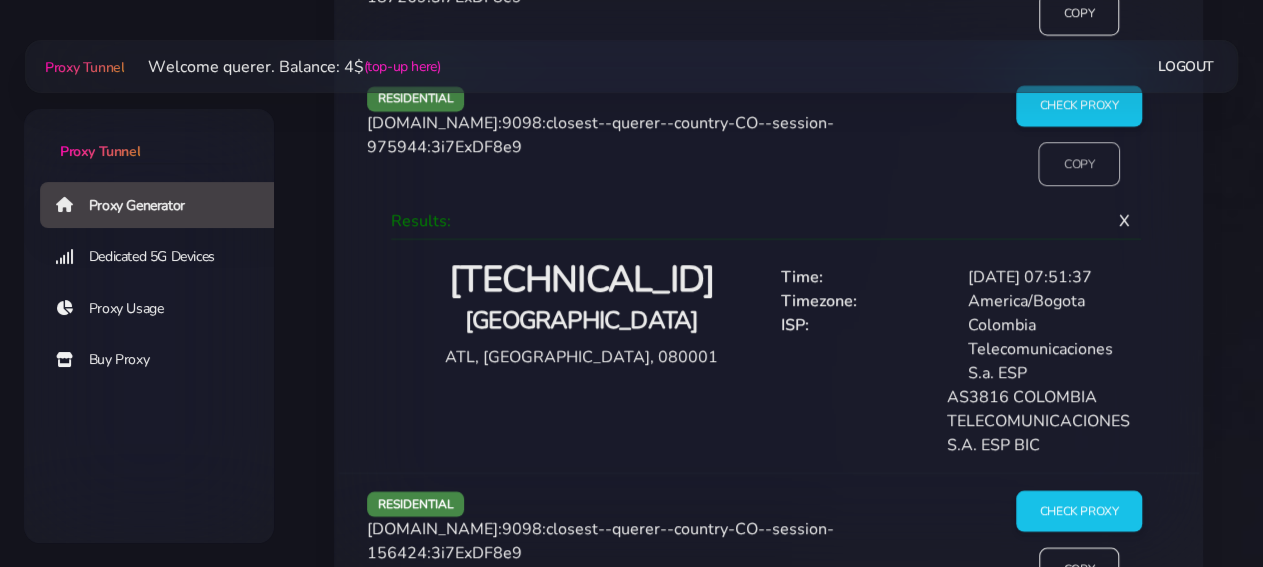 click on "Copy" at bounding box center [1079, 165] 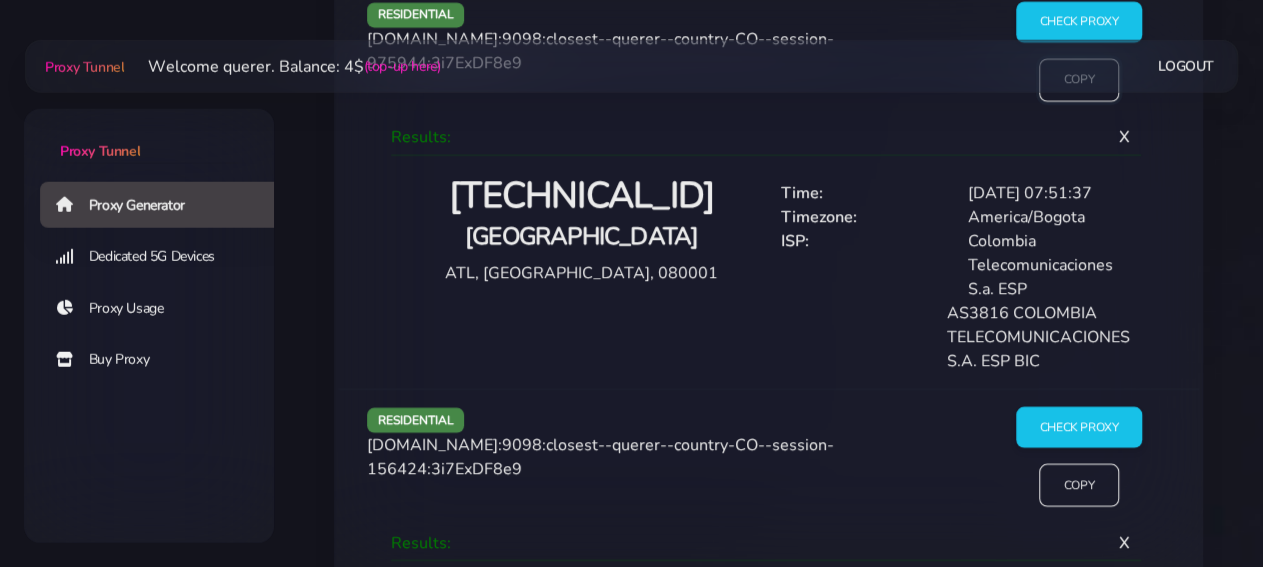 scroll, scrollTop: 2704, scrollLeft: 0, axis: vertical 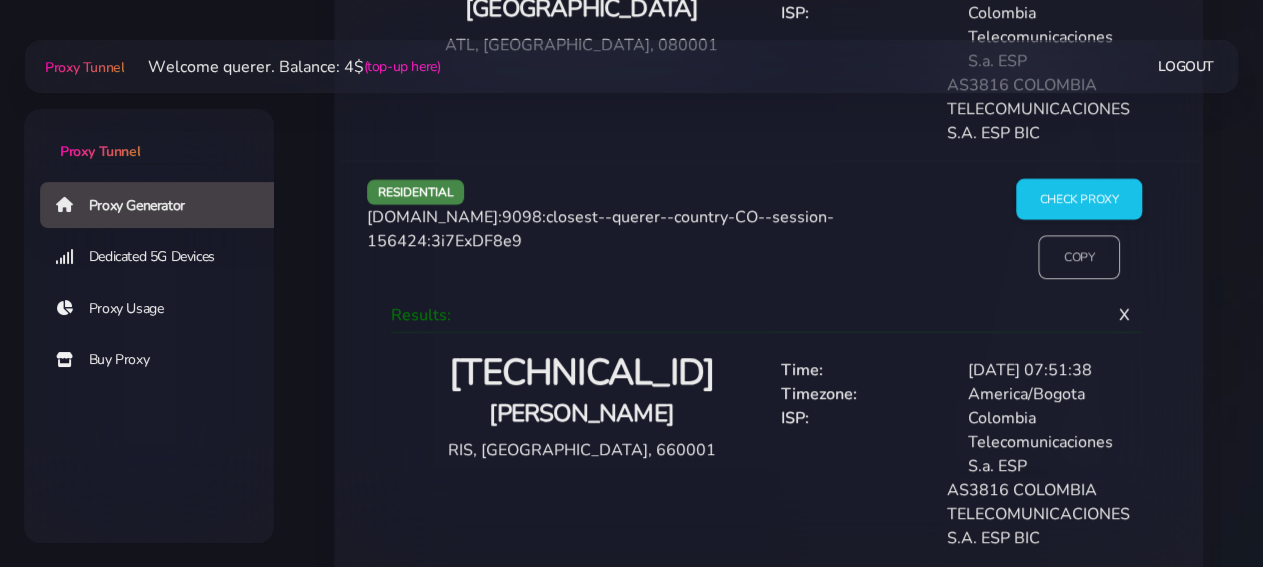 click on "Copy" at bounding box center [1079, 258] 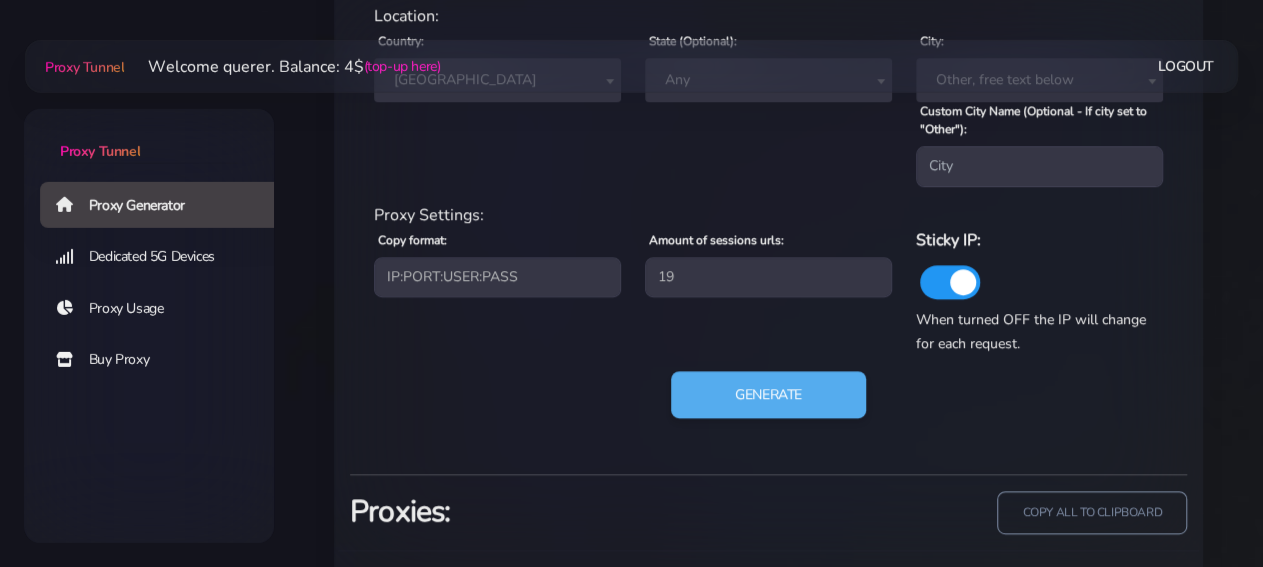 scroll, scrollTop: 832, scrollLeft: 0, axis: vertical 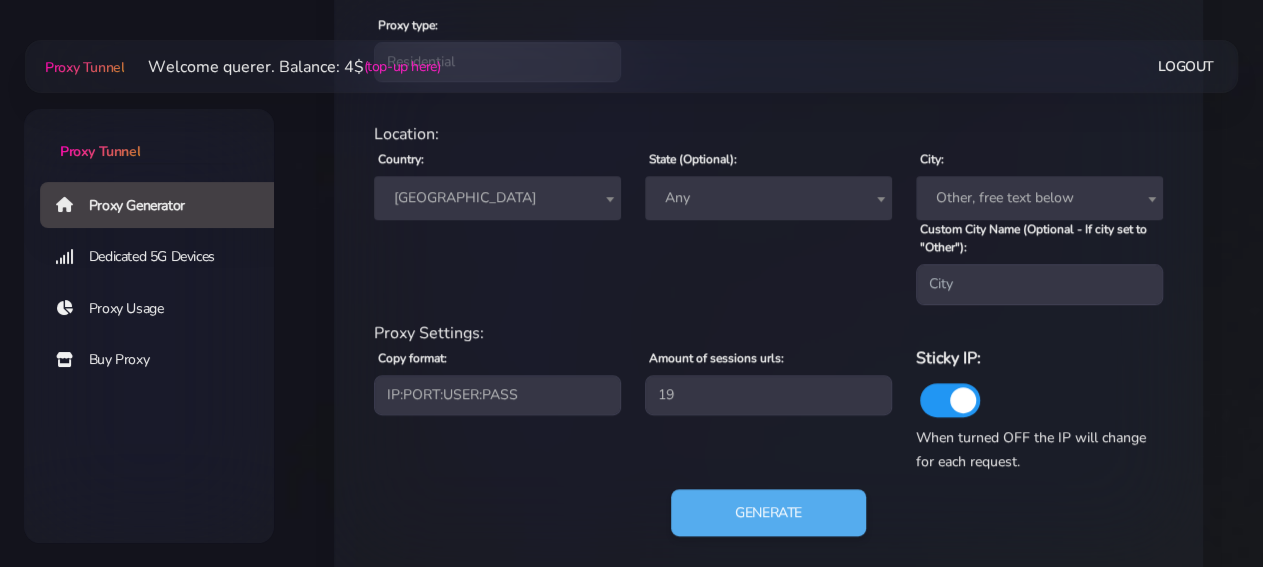 click on "[GEOGRAPHIC_DATA]" at bounding box center (497, 198) 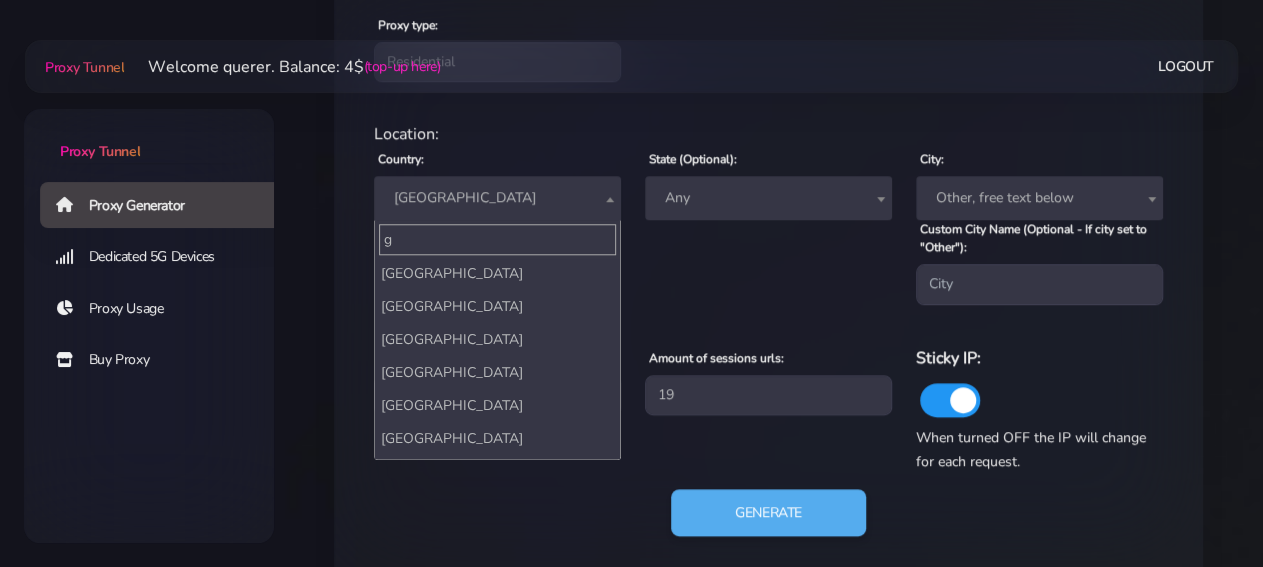 scroll, scrollTop: 0, scrollLeft: 0, axis: both 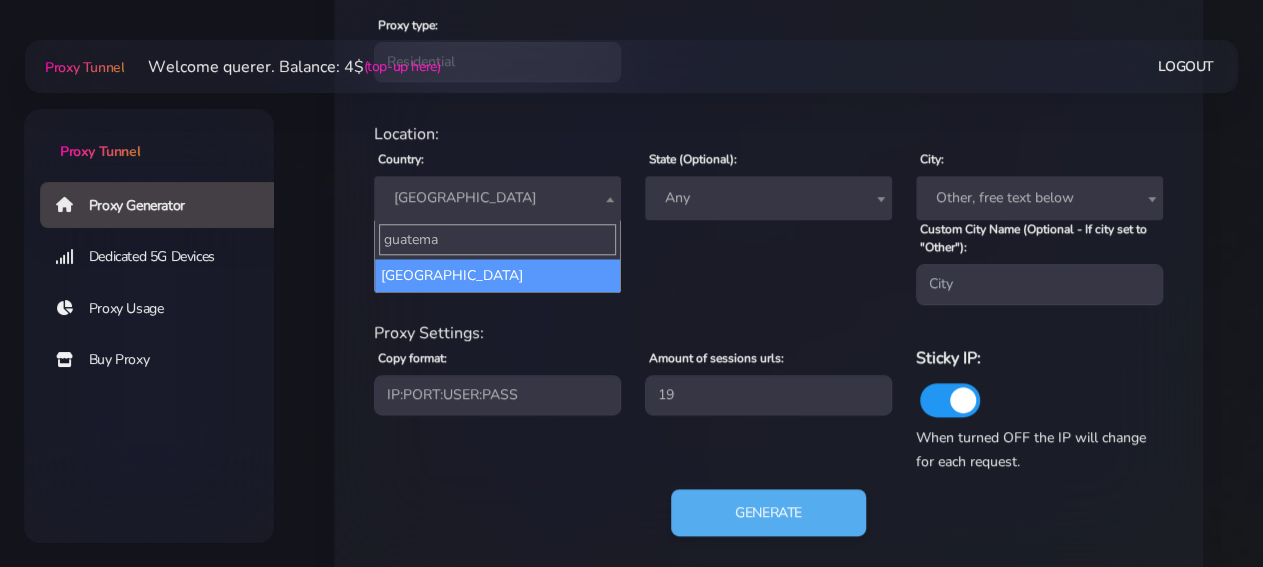 type on "guatema" 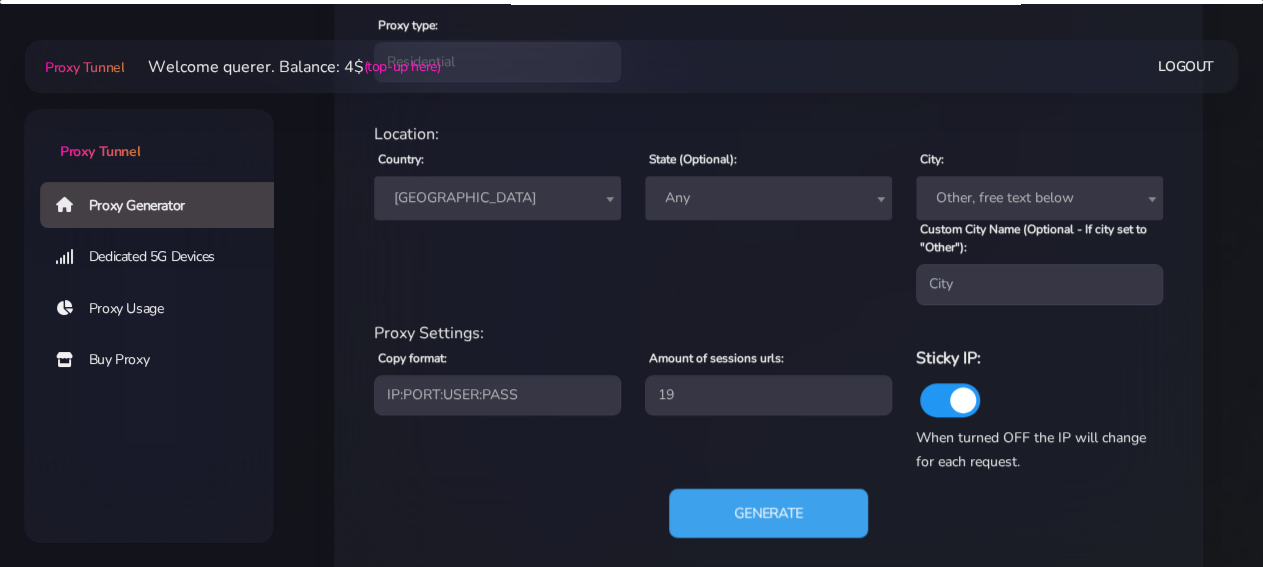click on "Generate" at bounding box center (768, 512) 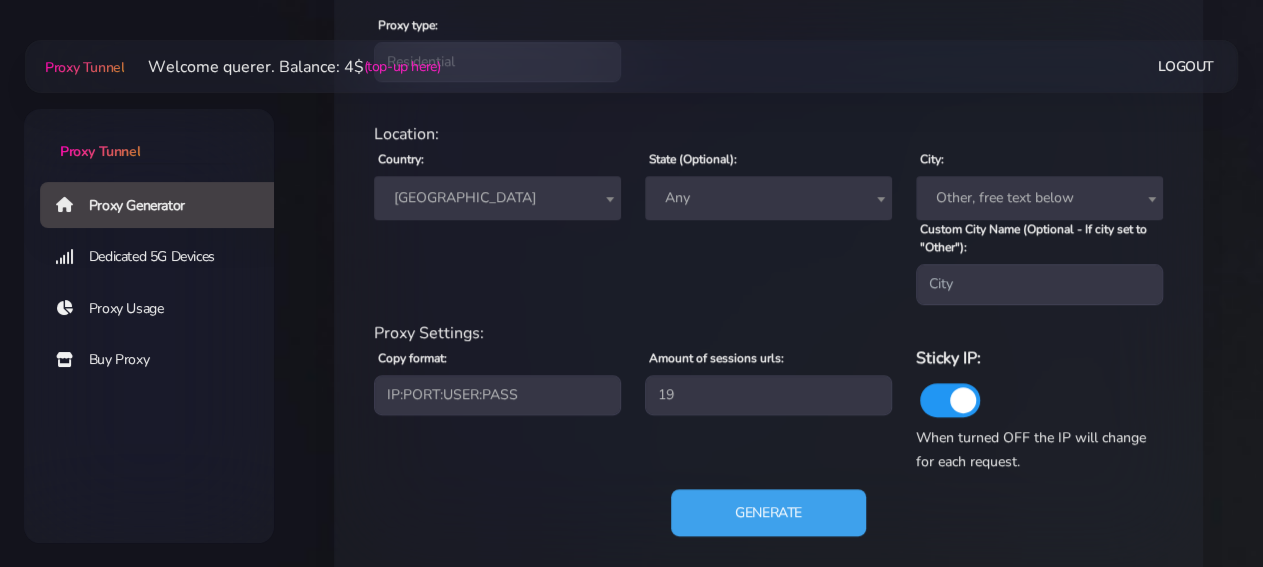 scroll, scrollTop: 1144, scrollLeft: 0, axis: vertical 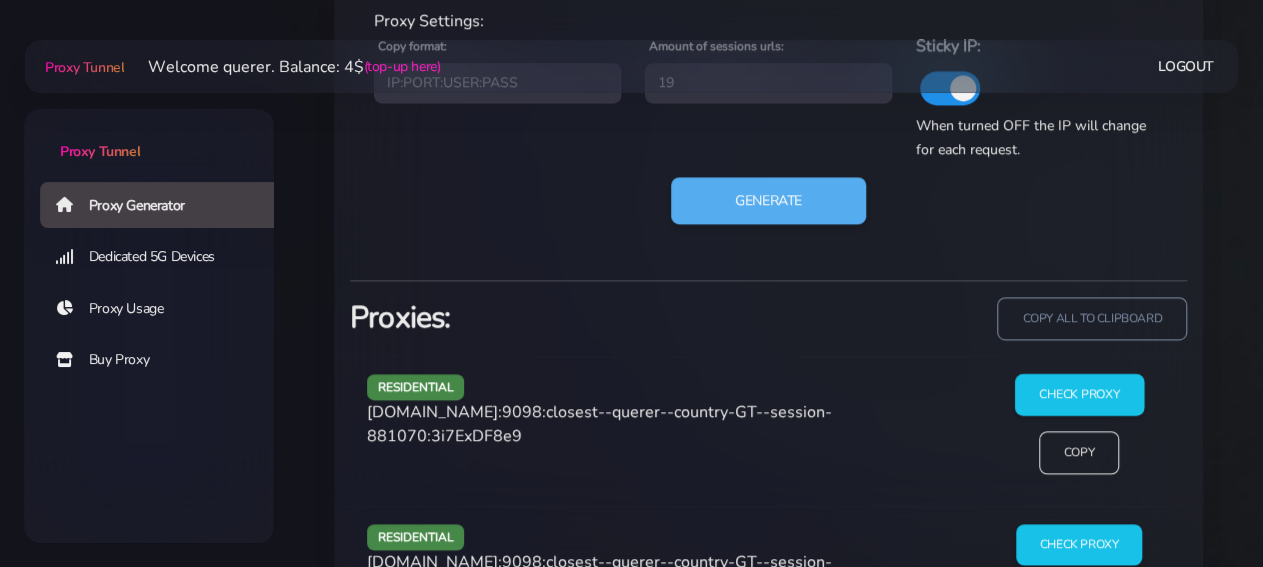 click on "Check Proxy" at bounding box center (1078, 395) 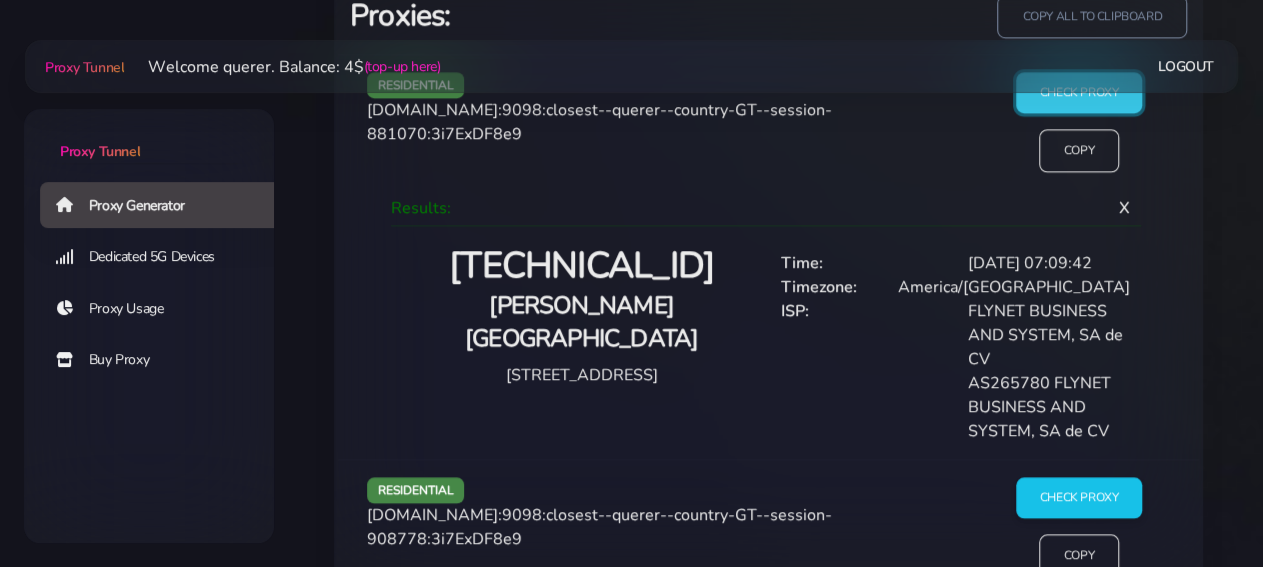 scroll, scrollTop: 1664, scrollLeft: 0, axis: vertical 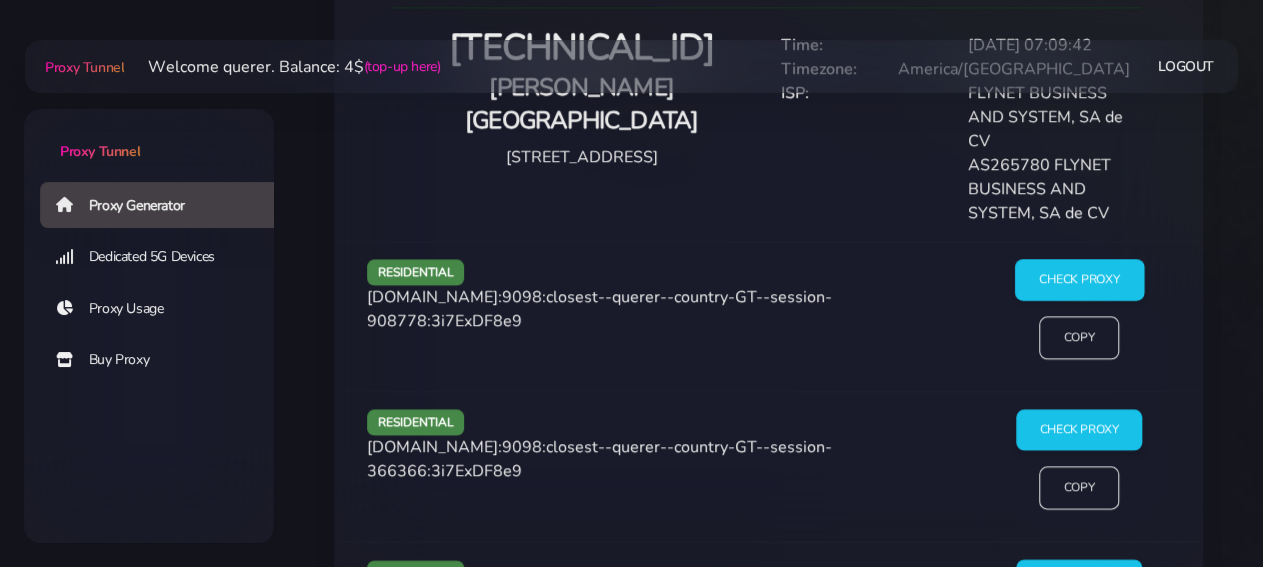 click on "Check Proxy" at bounding box center (1078, 280) 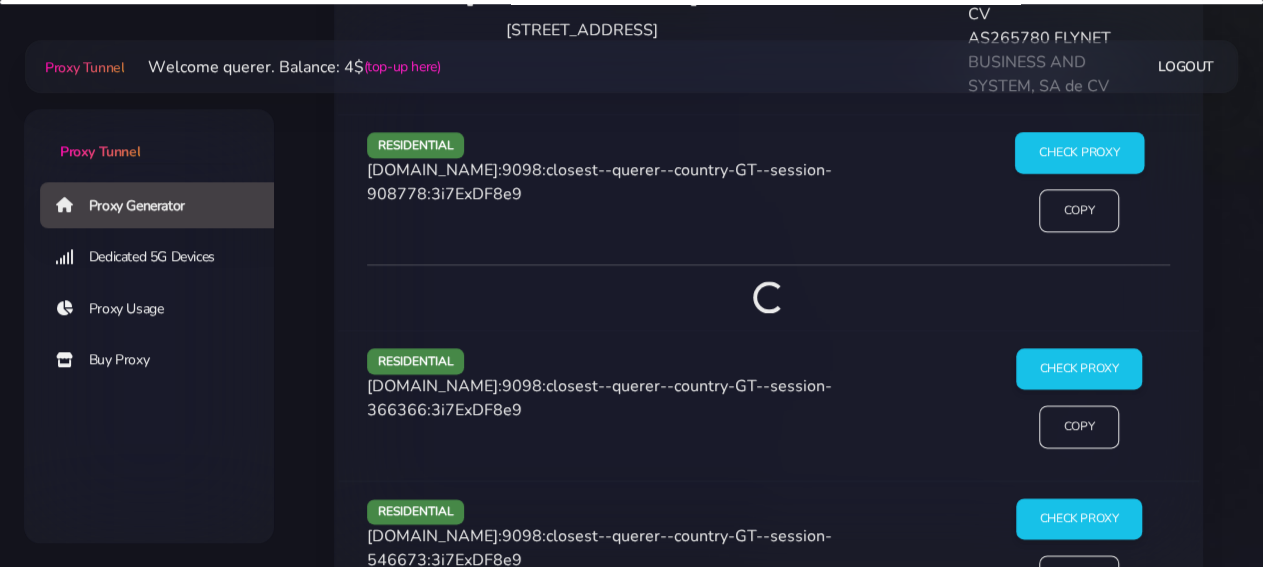 scroll, scrollTop: 1872, scrollLeft: 0, axis: vertical 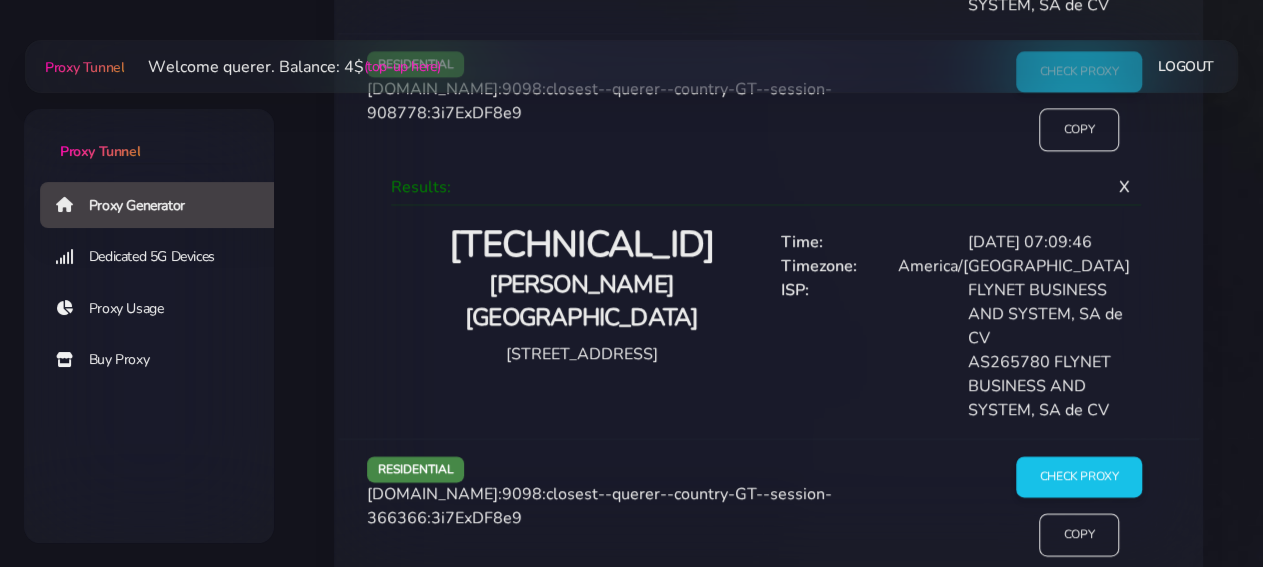 click on "Check Proxy
Copy" at bounding box center (1078, 109) 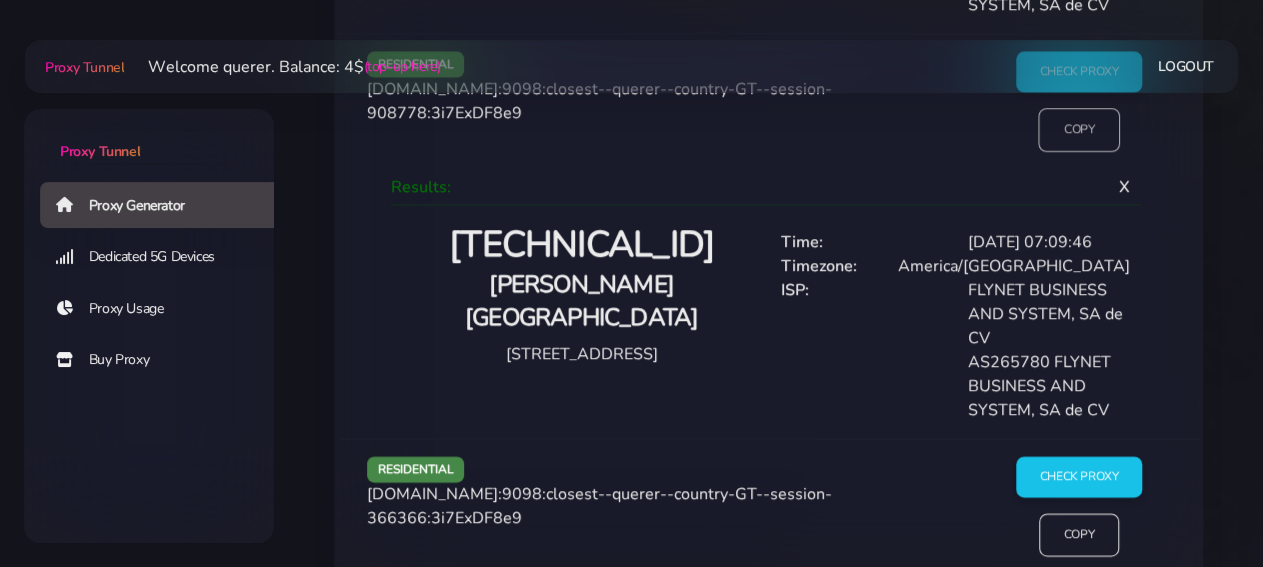 click on "Copy" at bounding box center [1079, 129] 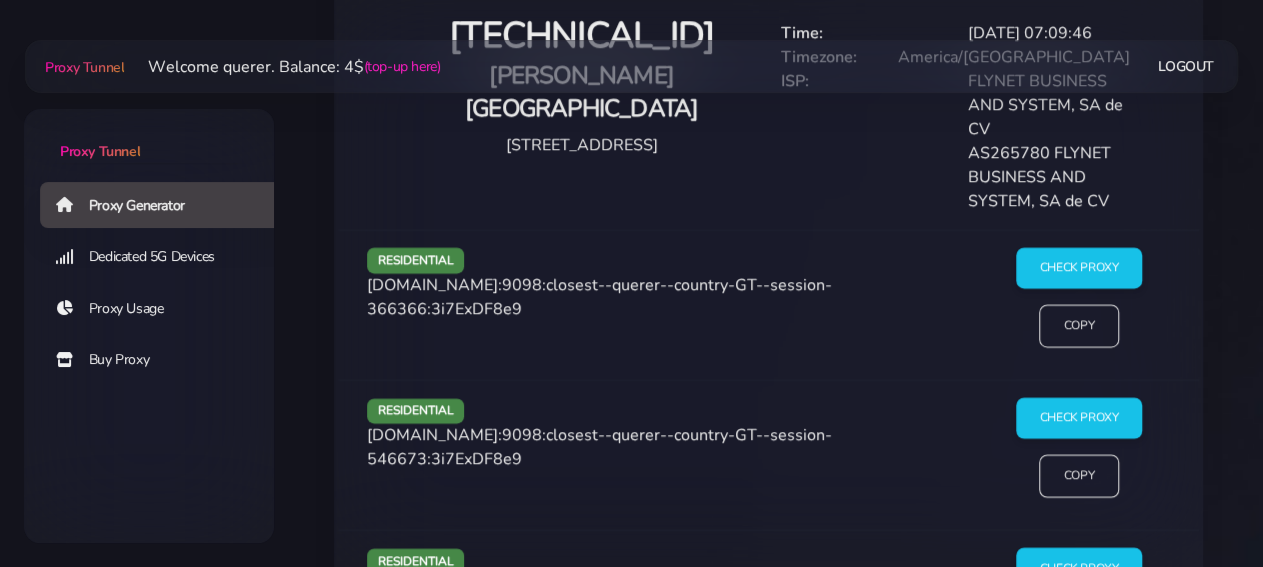 scroll, scrollTop: 2600, scrollLeft: 0, axis: vertical 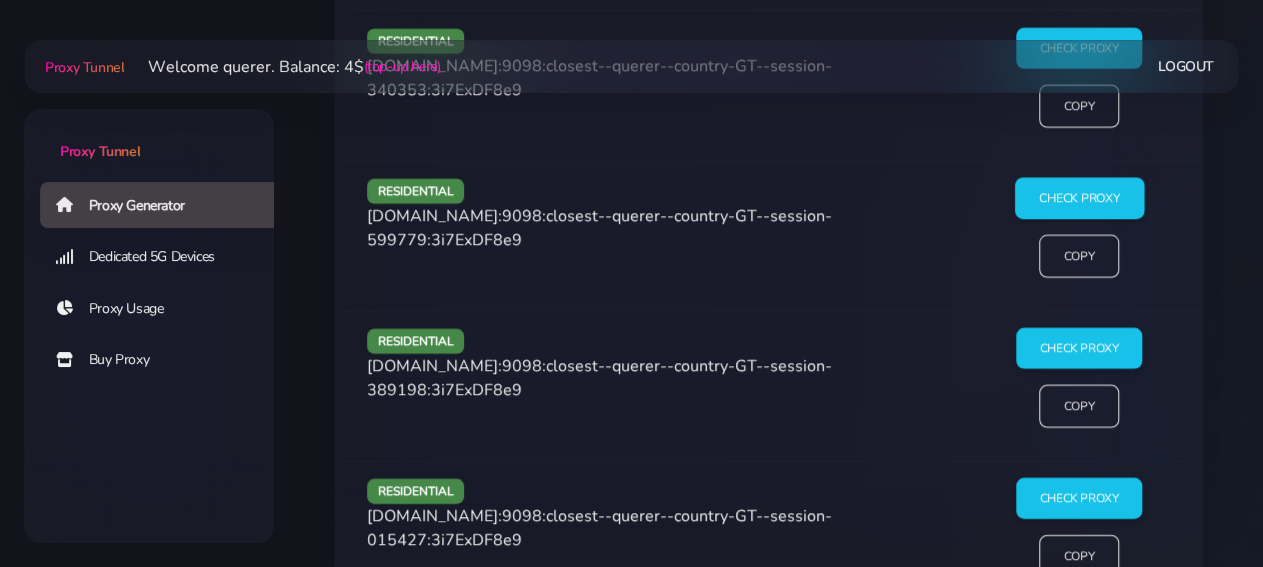 click on "Check Proxy" at bounding box center (1078, 199) 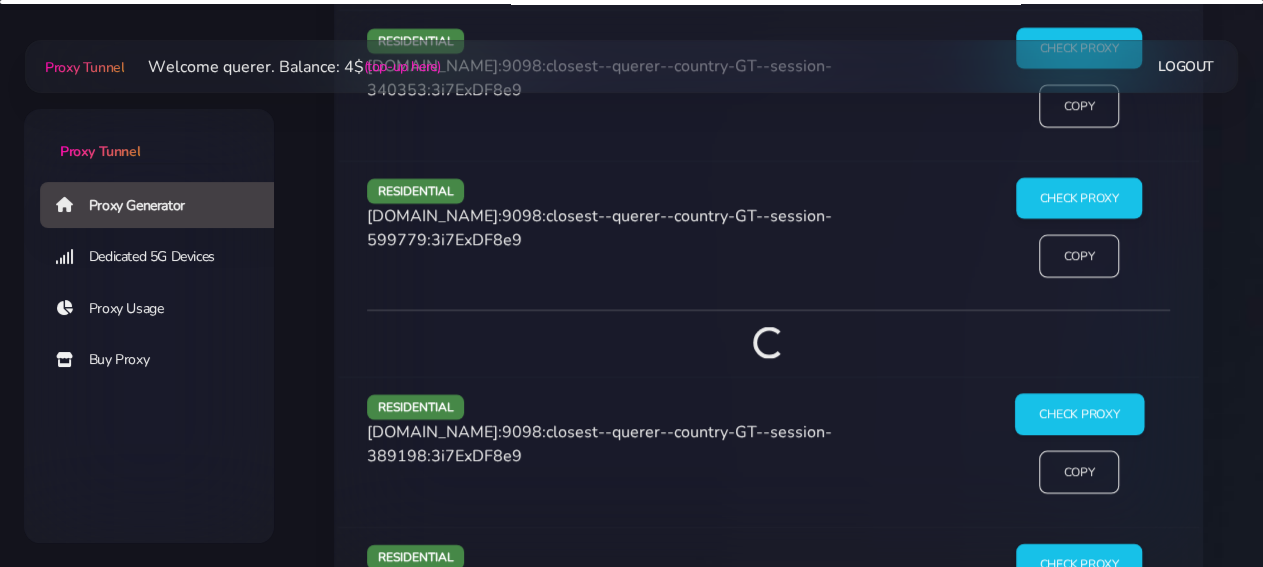 click on "Check Proxy" at bounding box center [1078, 415] 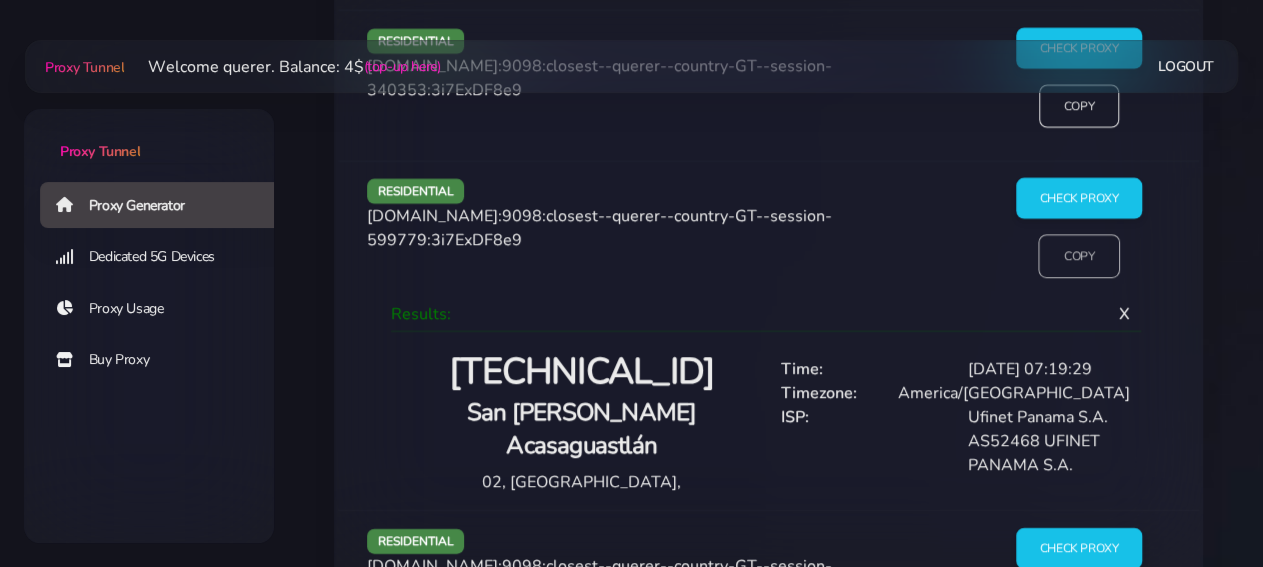 click on "Copy" at bounding box center (1079, 257) 